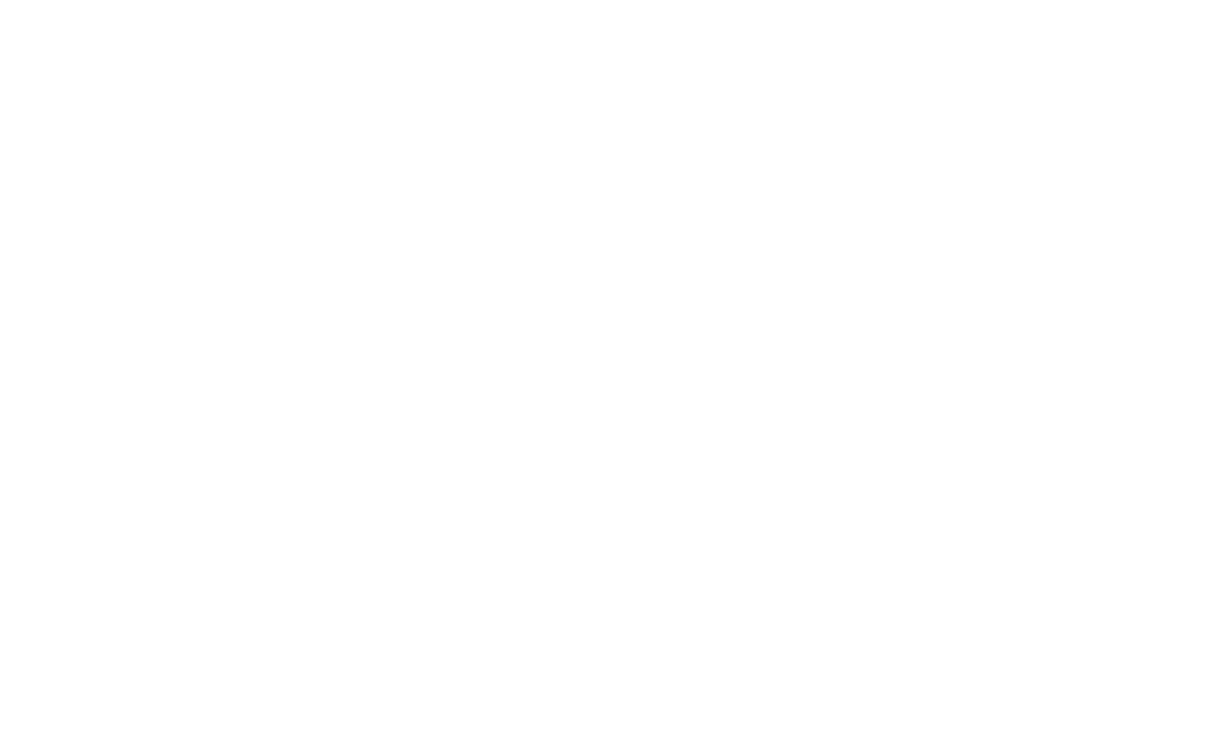 scroll, scrollTop: 0, scrollLeft: 0, axis: both 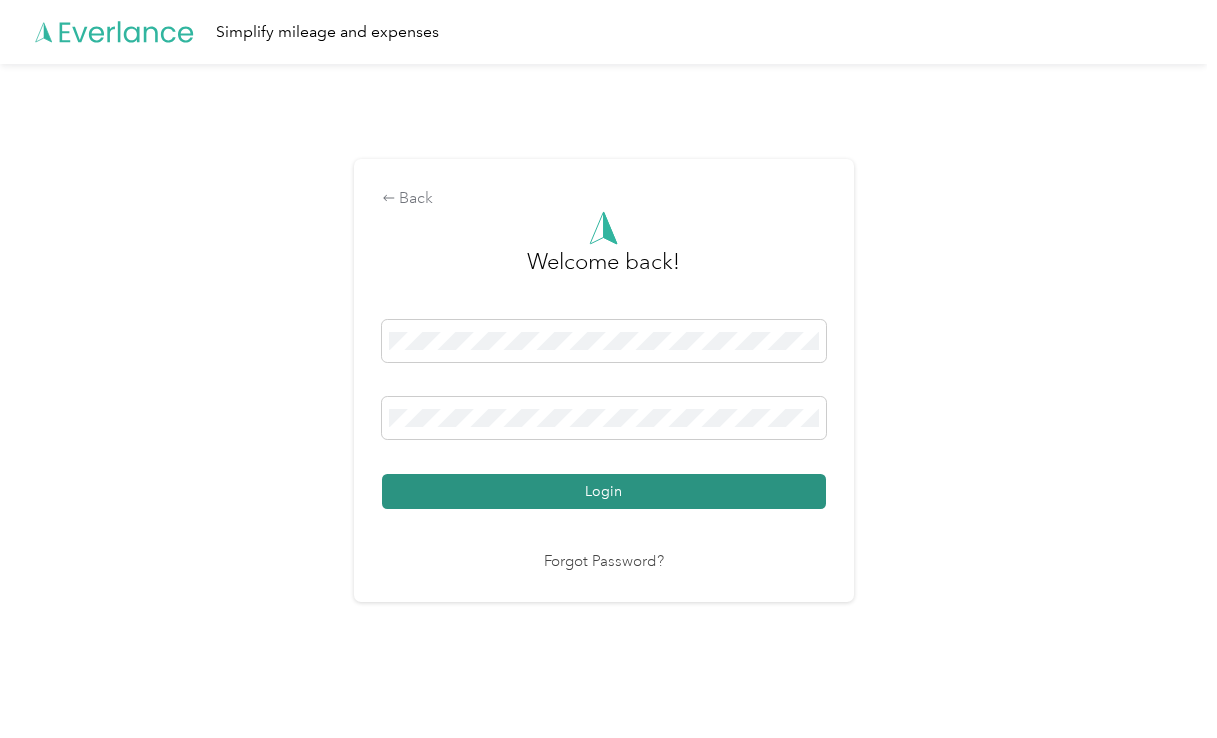 click on "Login" at bounding box center (604, 491) 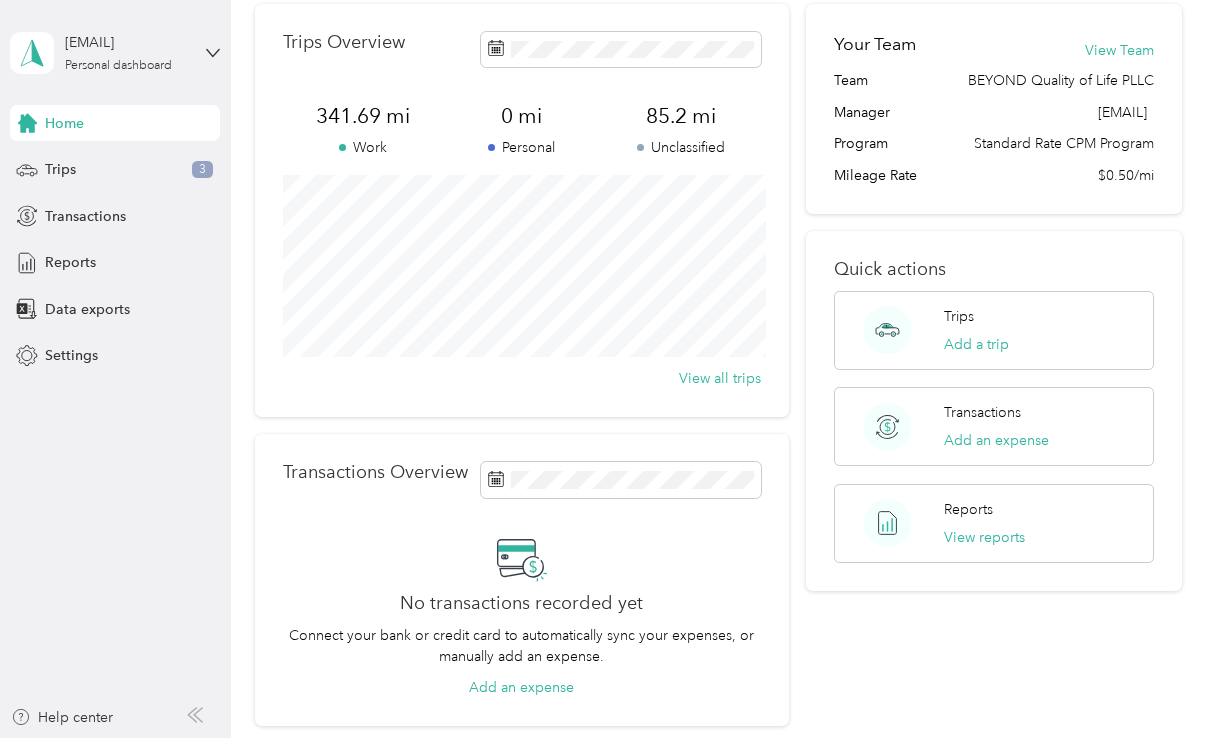 scroll, scrollTop: 0, scrollLeft: 0, axis: both 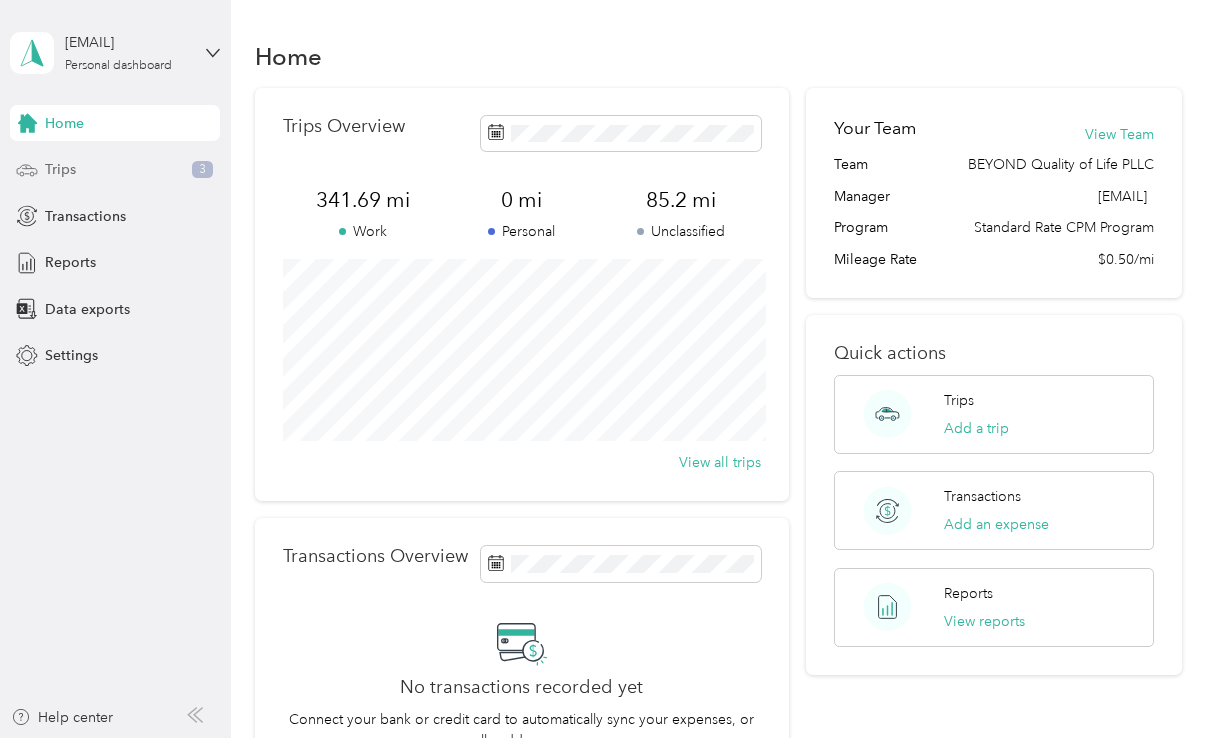 click on "Trips 3" at bounding box center (115, 170) 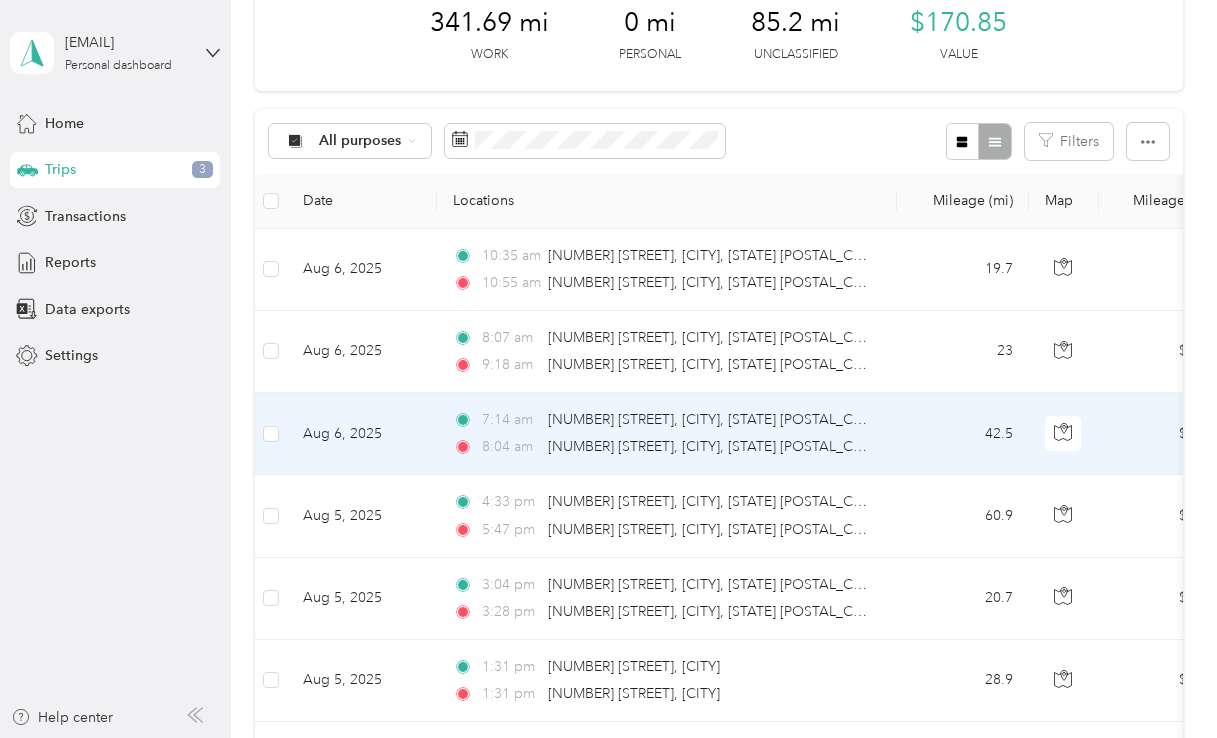 scroll, scrollTop: 289, scrollLeft: 0, axis: vertical 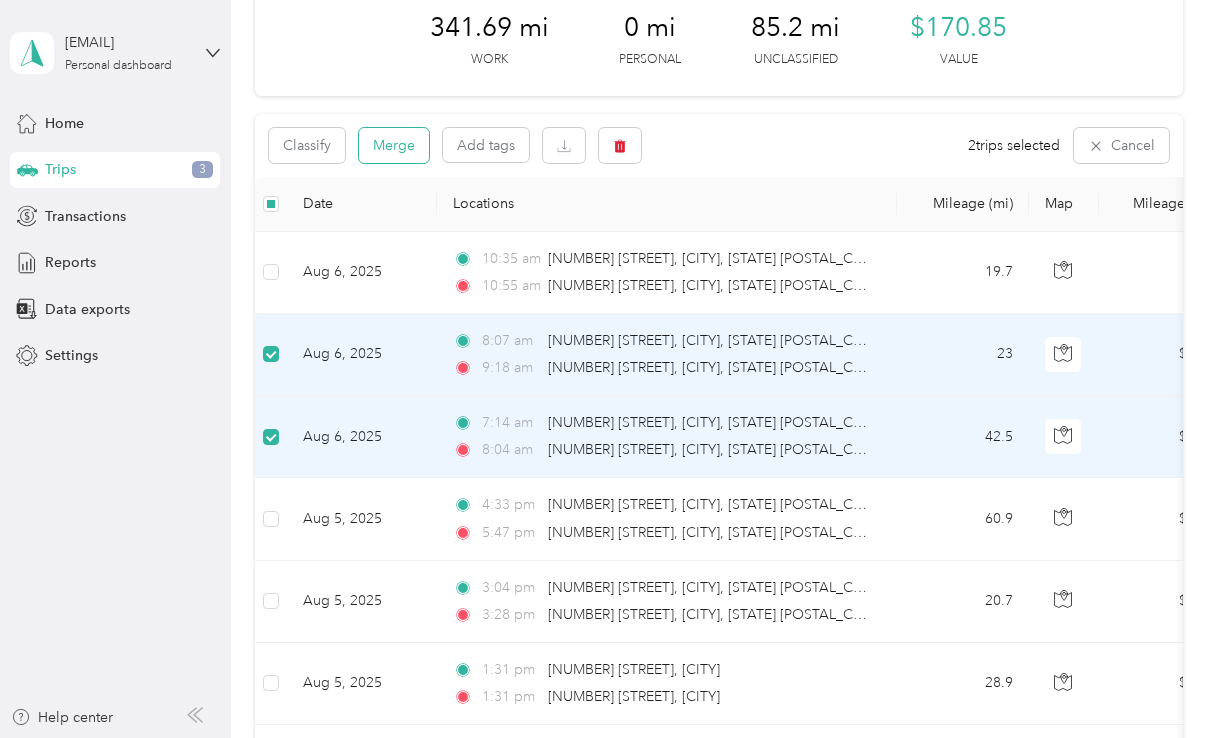 click on "Merge" at bounding box center [394, 145] 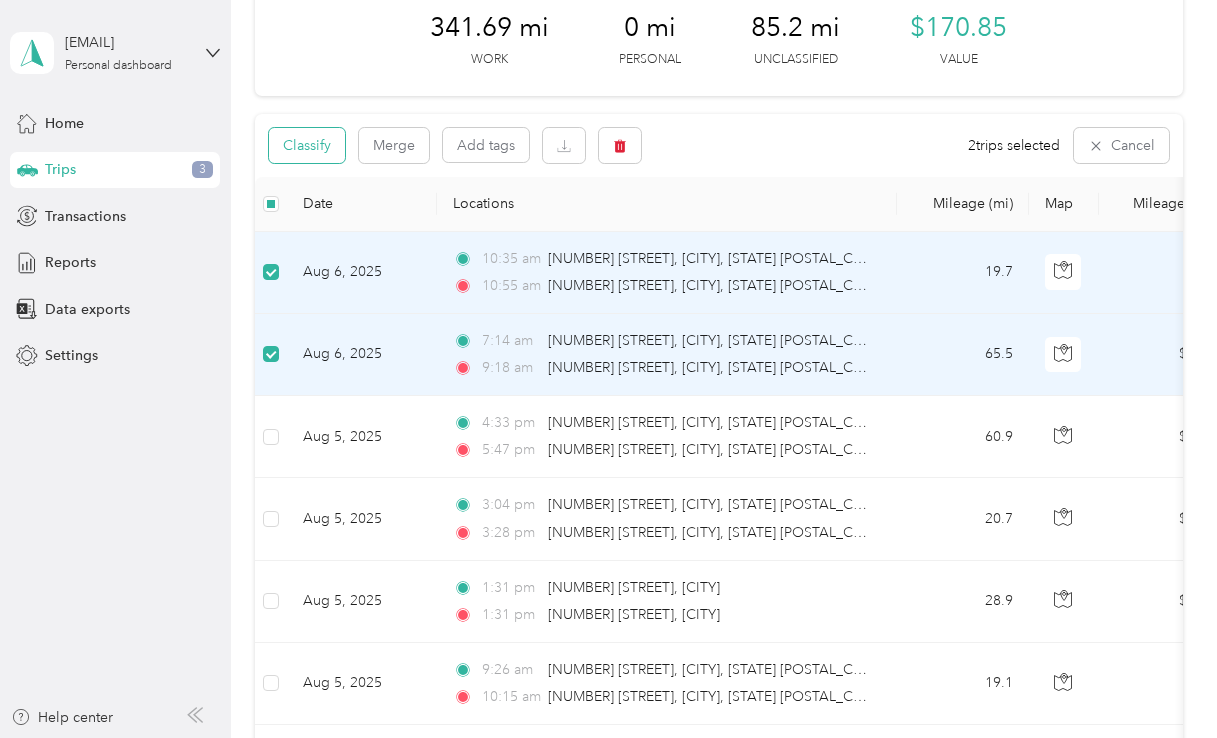 click on "Classify" at bounding box center [307, 145] 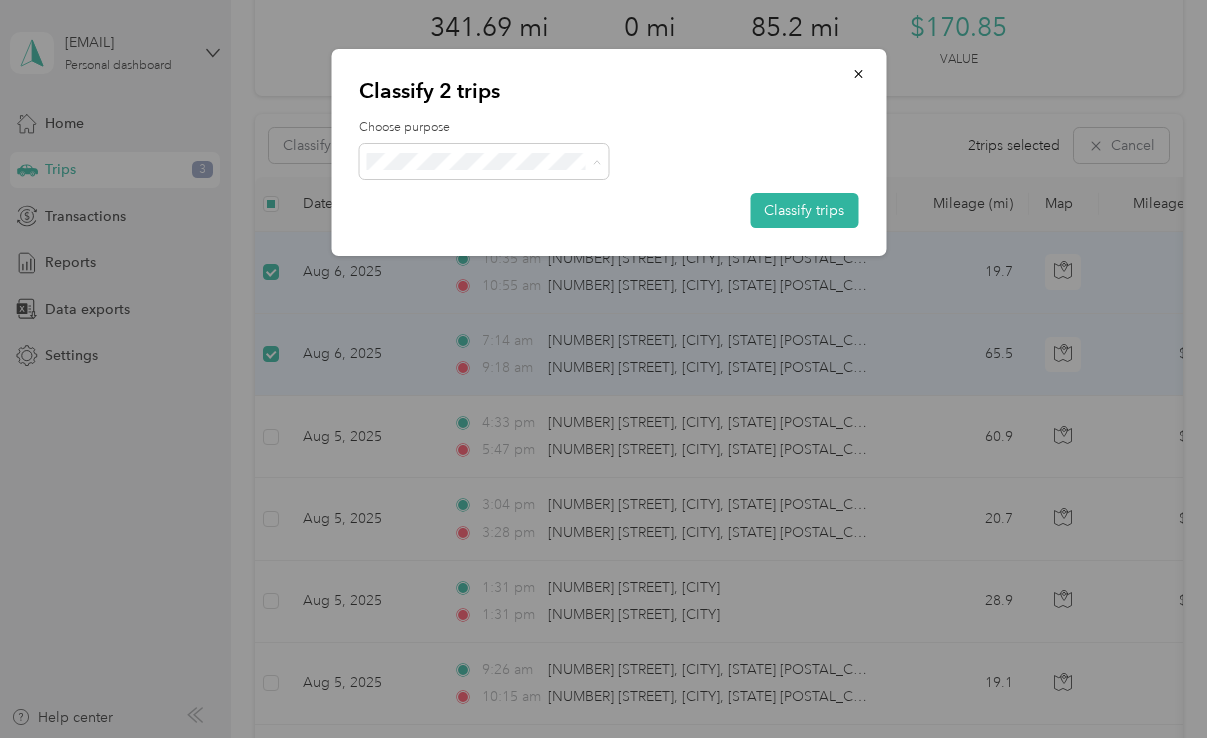 click on "BEYOND Quality of Life PLLC" at bounding box center (489, 198) 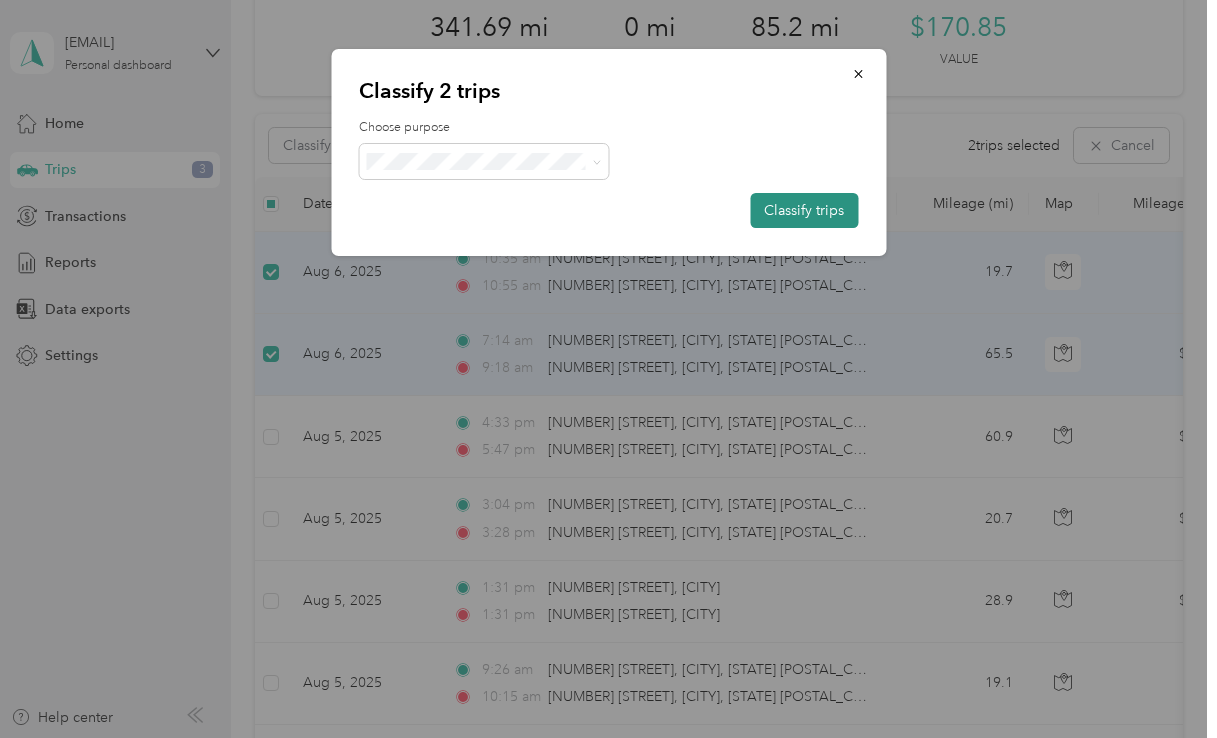 click on "Classify trips" at bounding box center [804, 210] 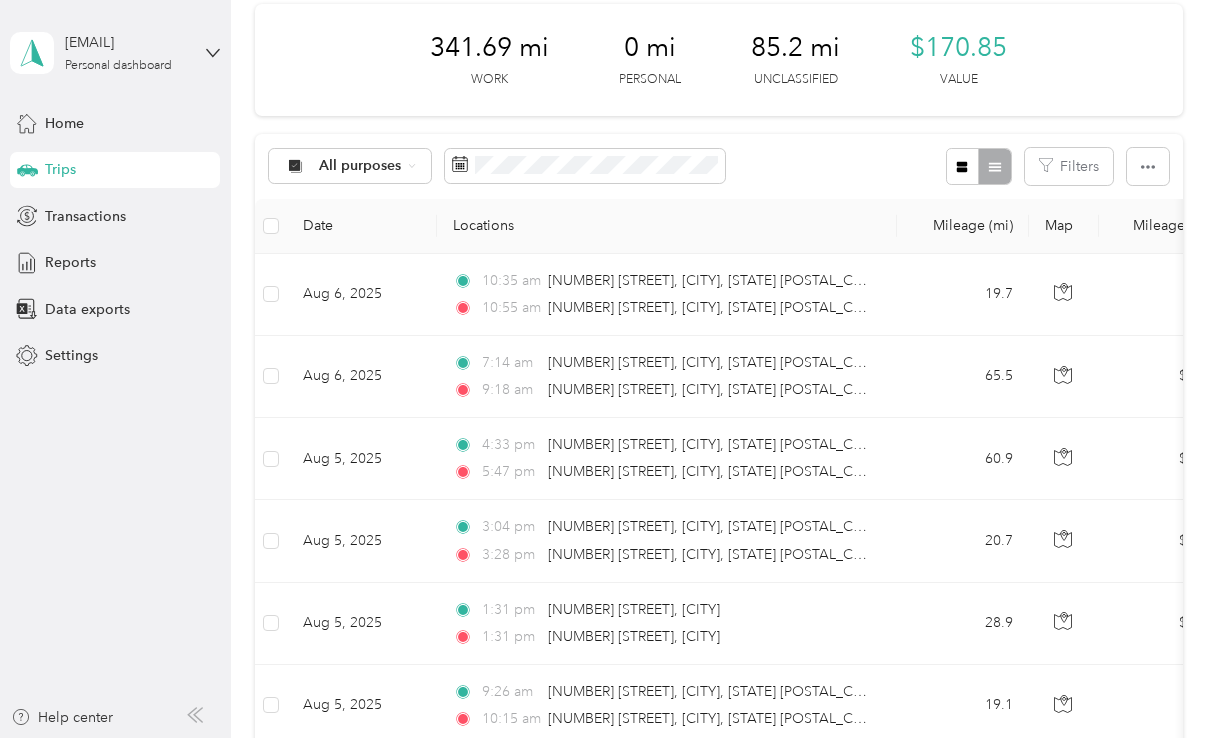 scroll, scrollTop: 273, scrollLeft: 0, axis: vertical 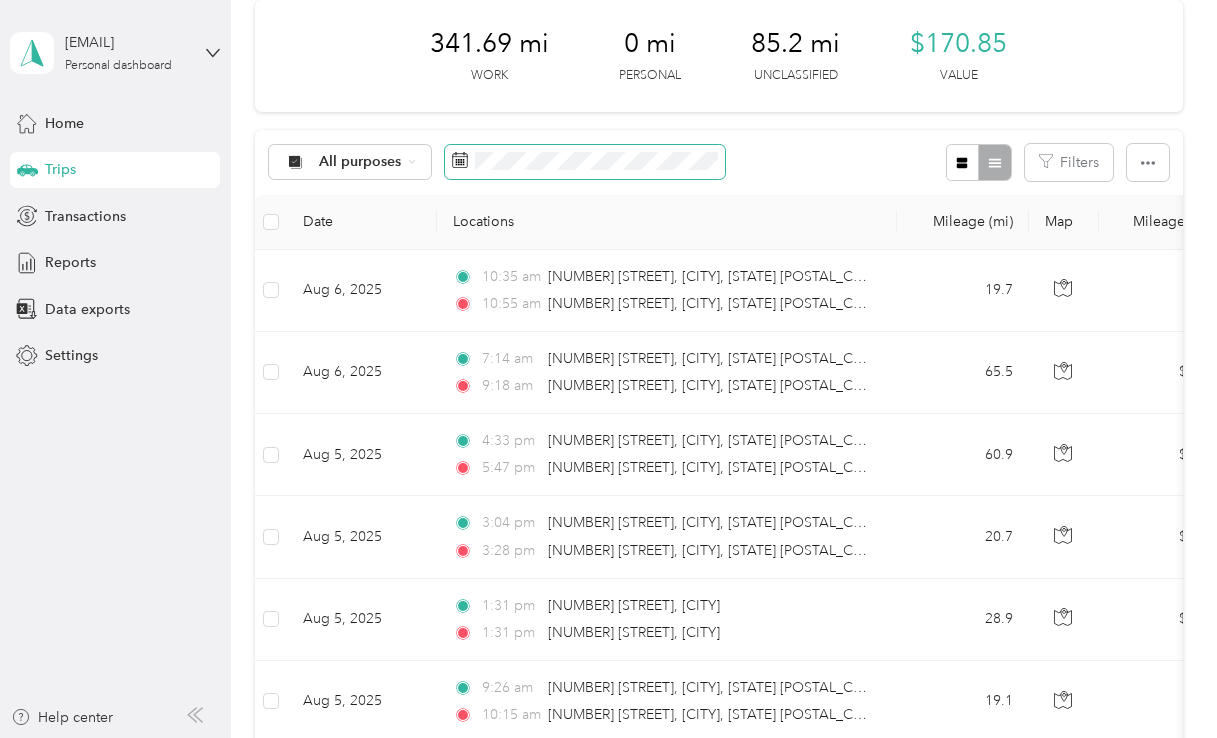 click at bounding box center [585, 162] 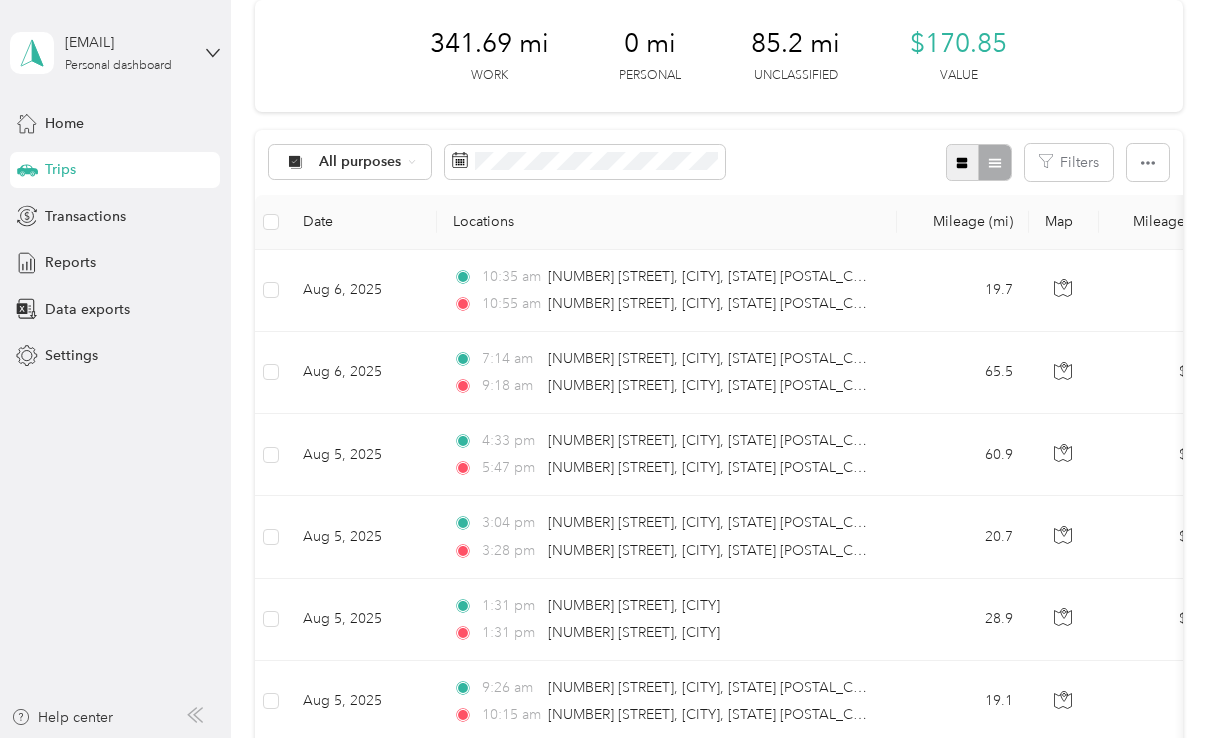 click at bounding box center [963, 162] 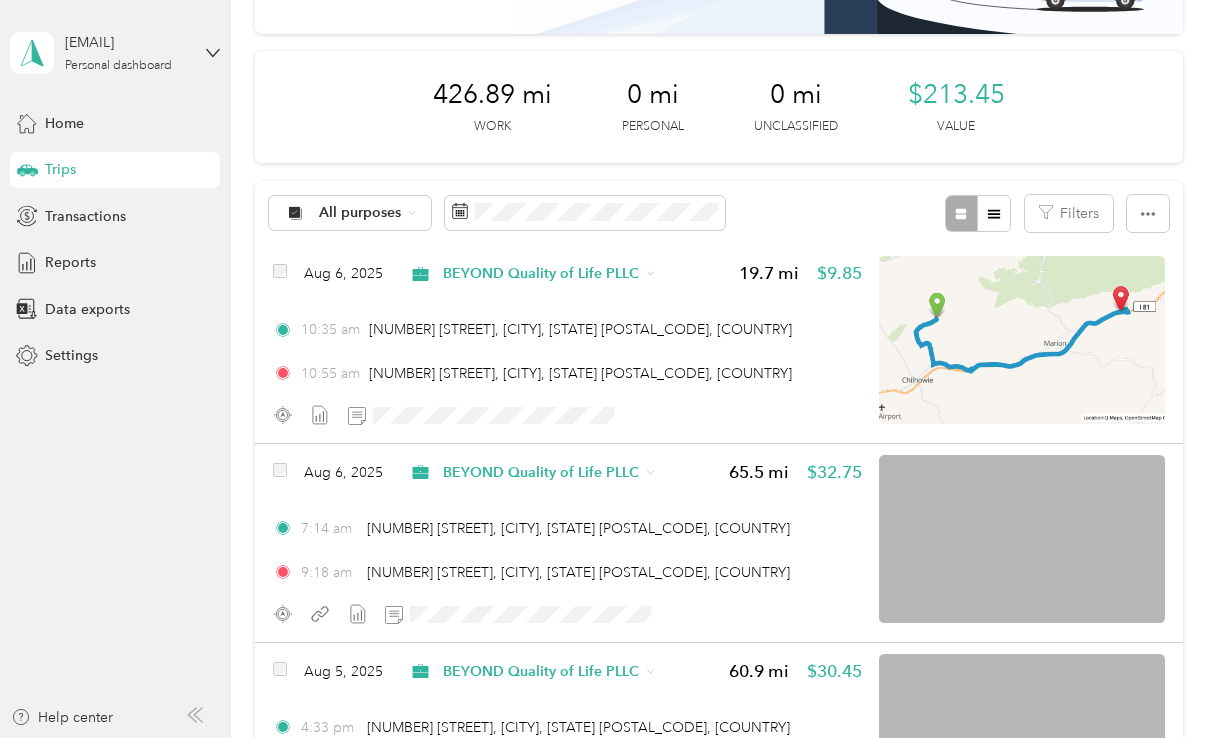 scroll, scrollTop: 0, scrollLeft: 0, axis: both 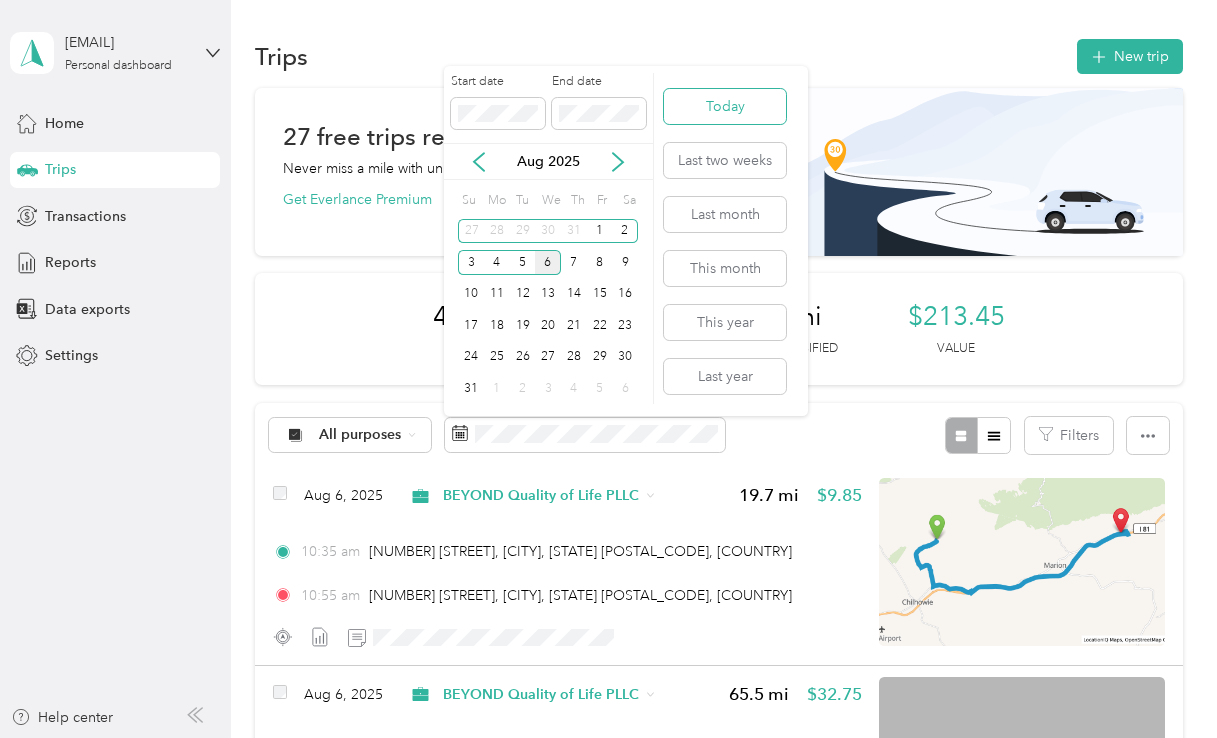 click on "Today" at bounding box center (725, 106) 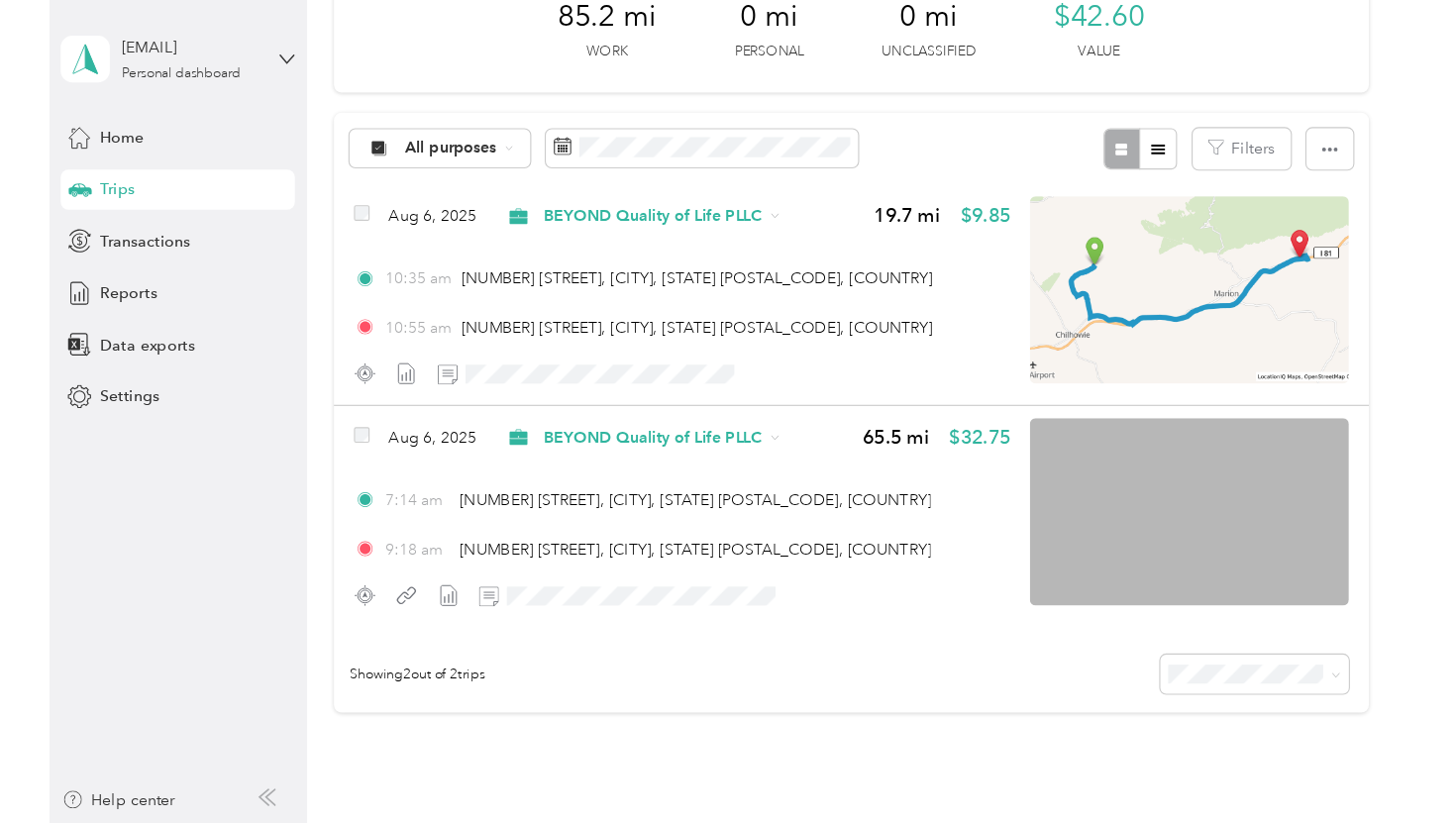 scroll, scrollTop: 0, scrollLeft: 0, axis: both 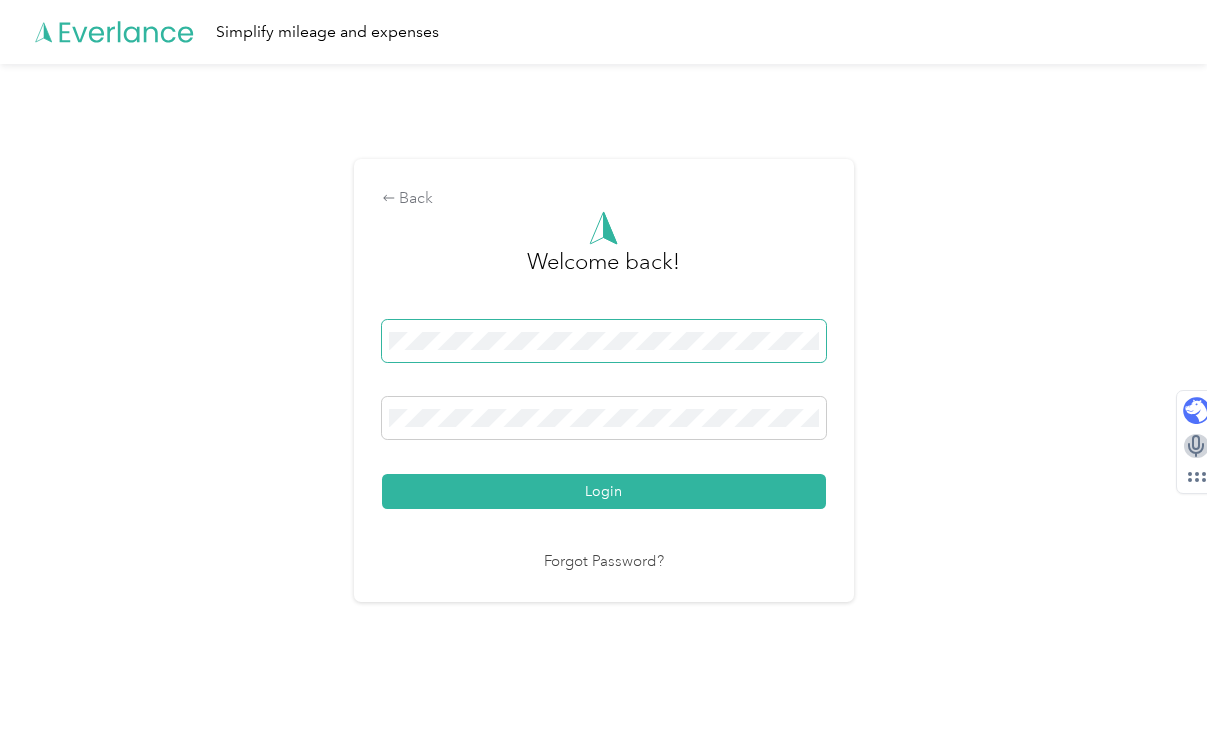 click at bounding box center [604, 341] 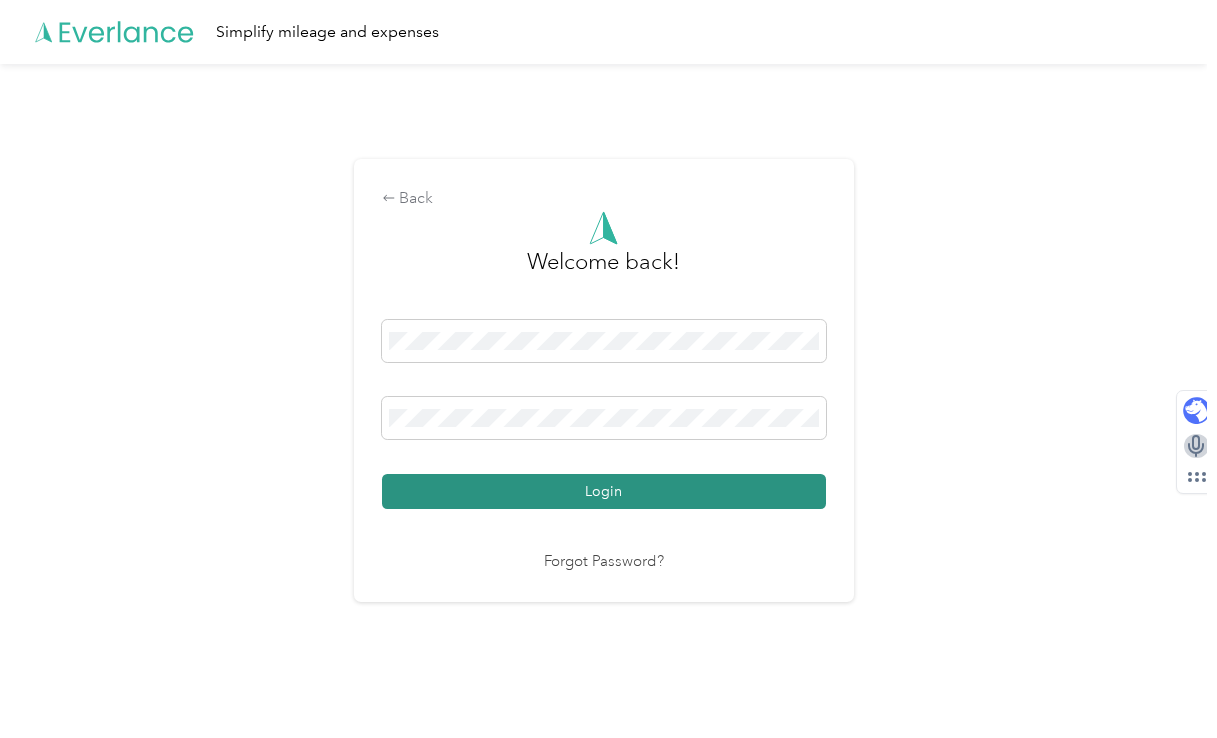 click on "Login" at bounding box center (604, 491) 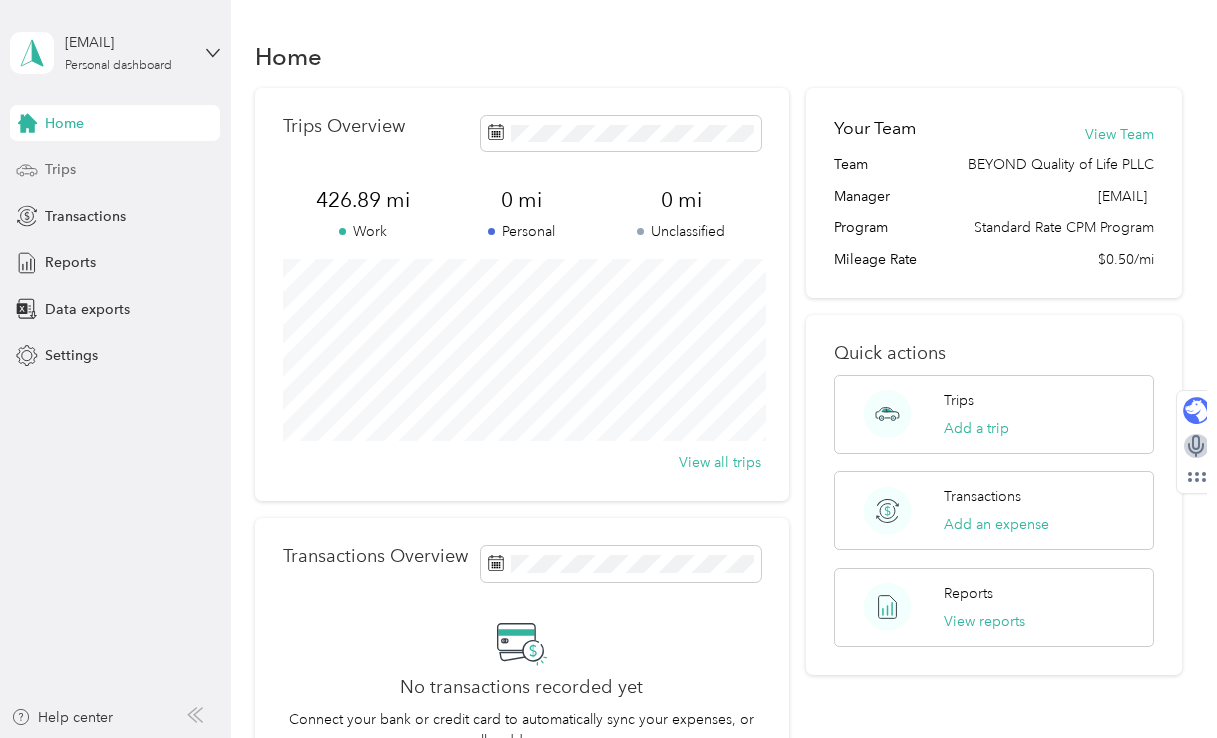 click on "Trips" at bounding box center (115, 170) 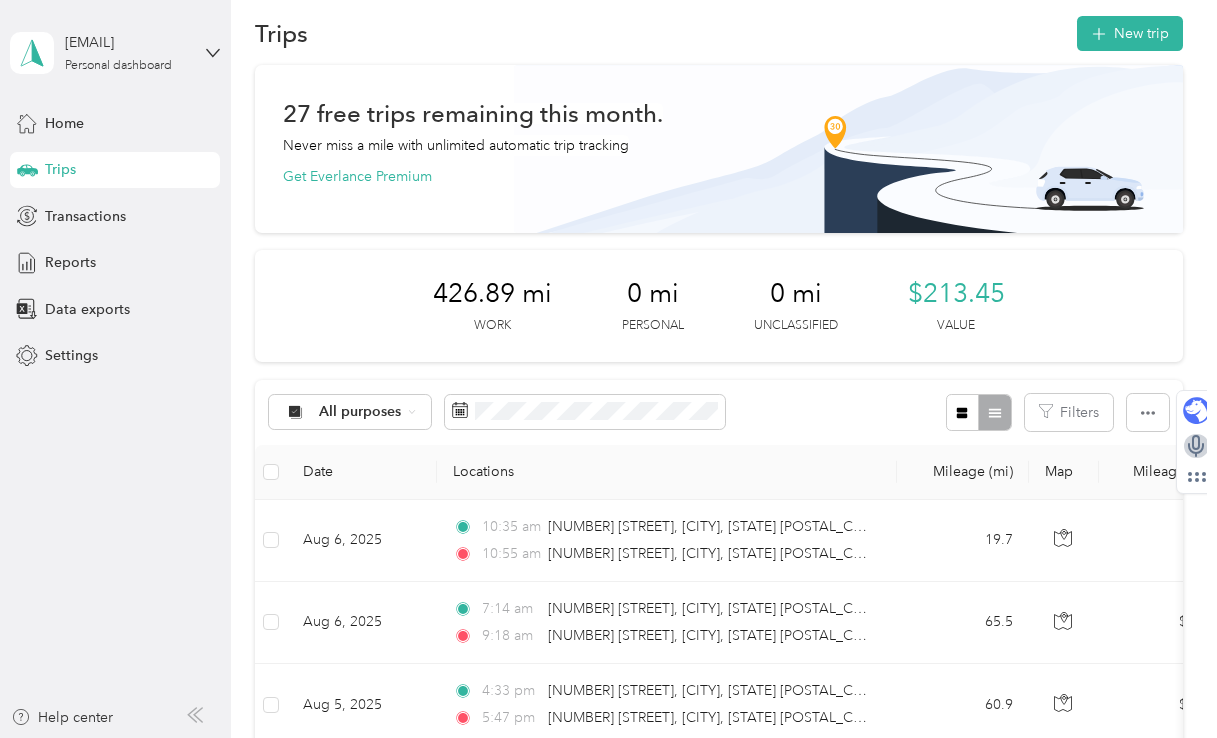 scroll, scrollTop: 0, scrollLeft: 0, axis: both 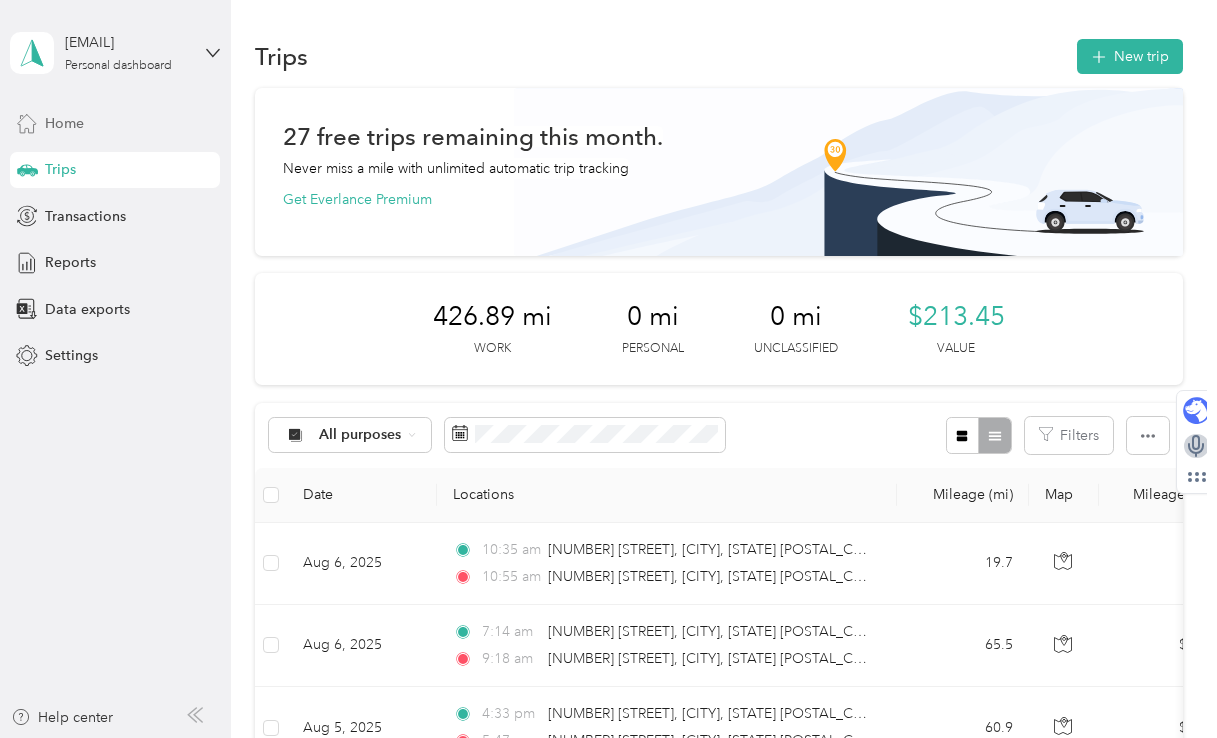 click on "Home" at bounding box center (115, 123) 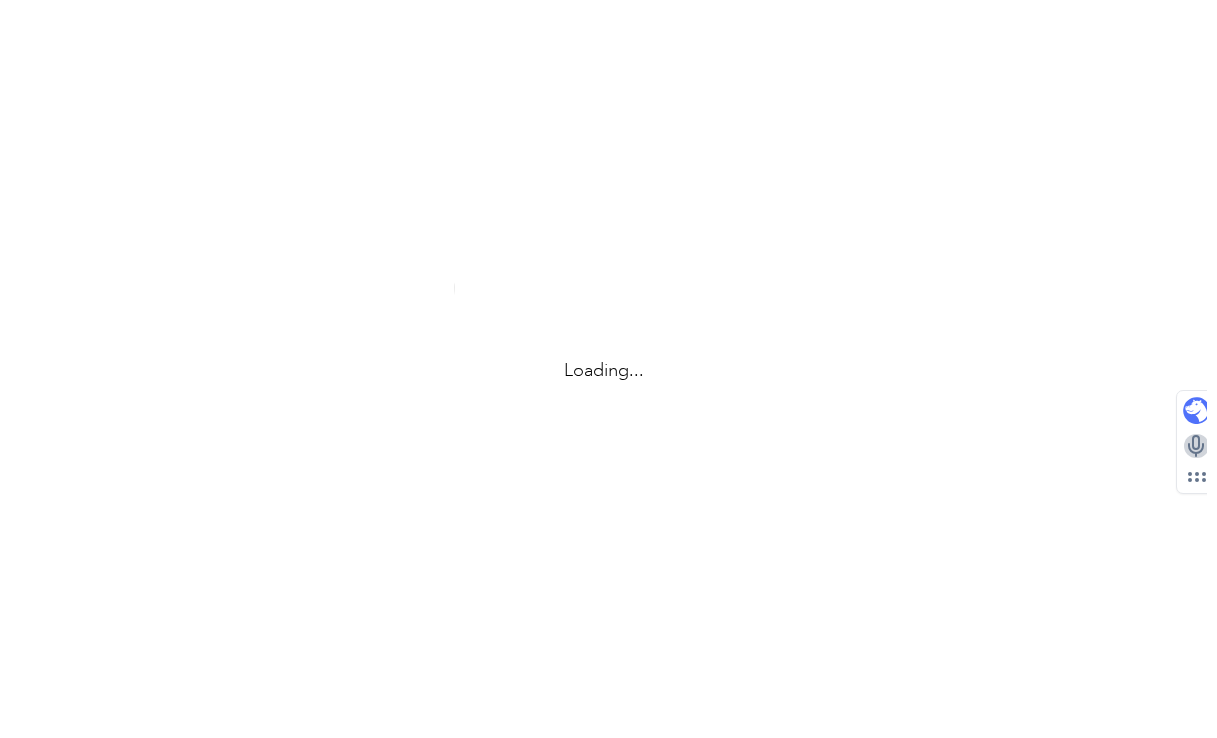 scroll, scrollTop: 0, scrollLeft: 0, axis: both 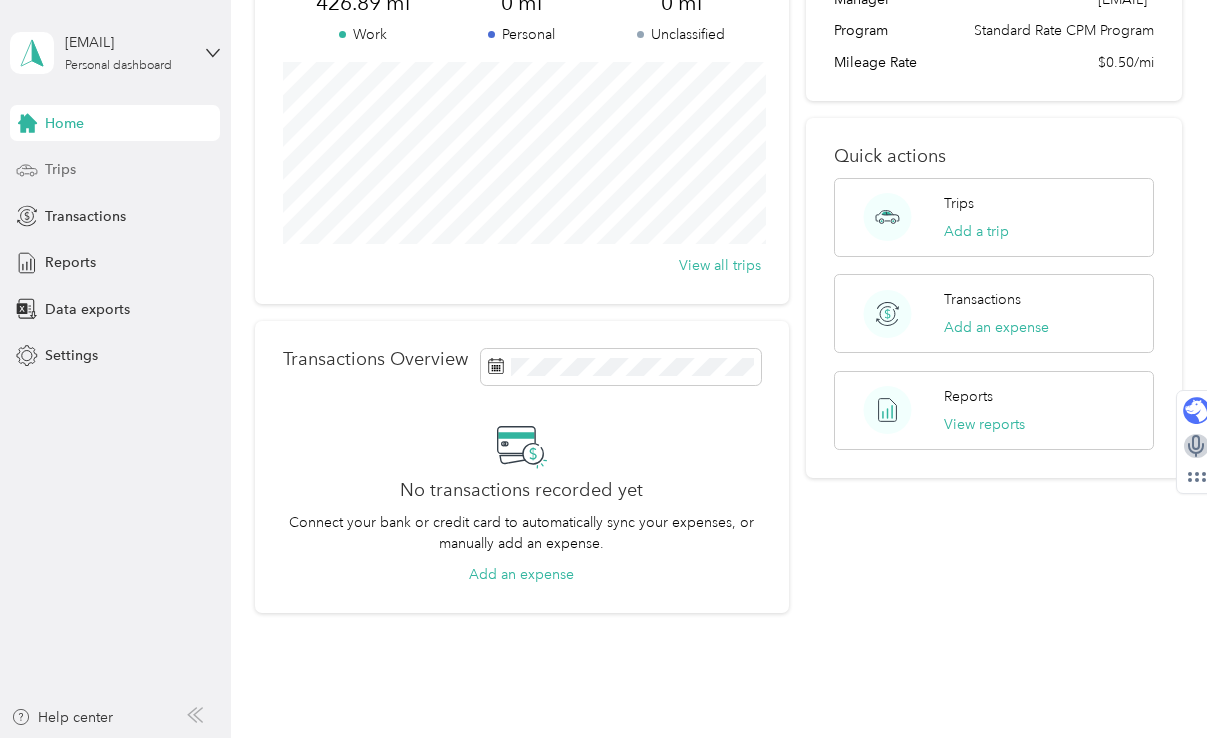 click on "Trips" at bounding box center (115, 170) 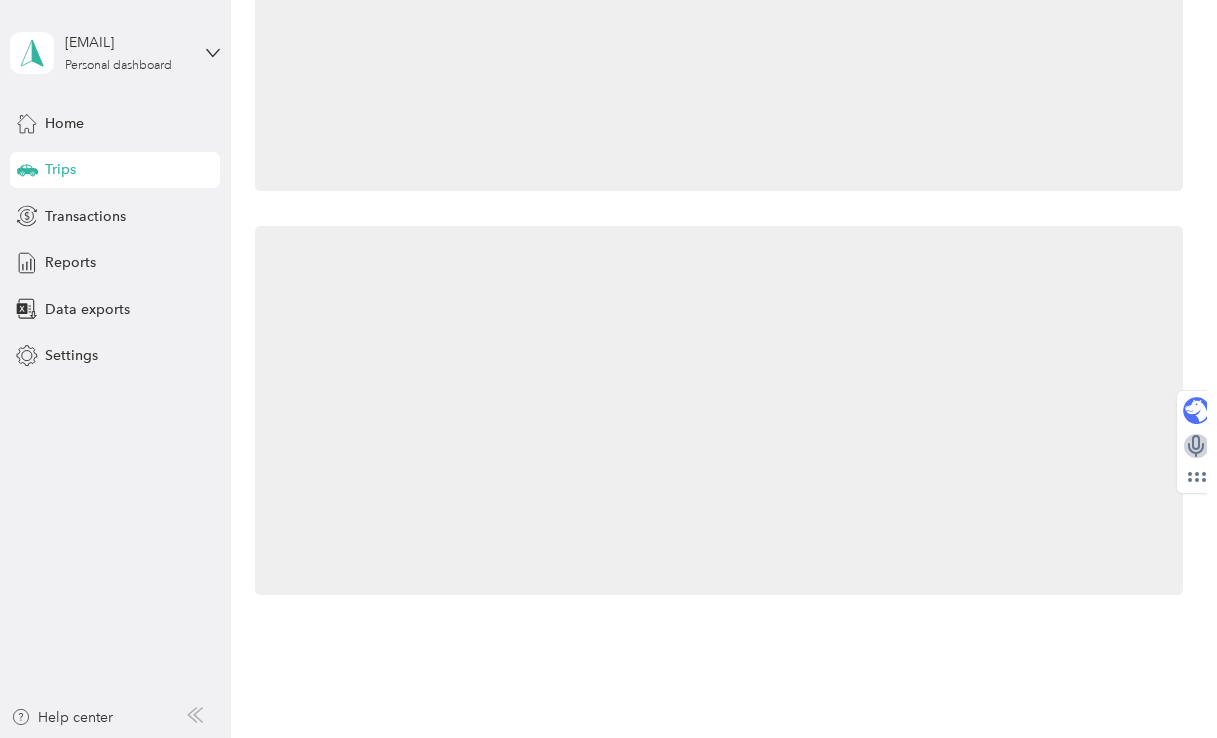 scroll, scrollTop: 197, scrollLeft: 0, axis: vertical 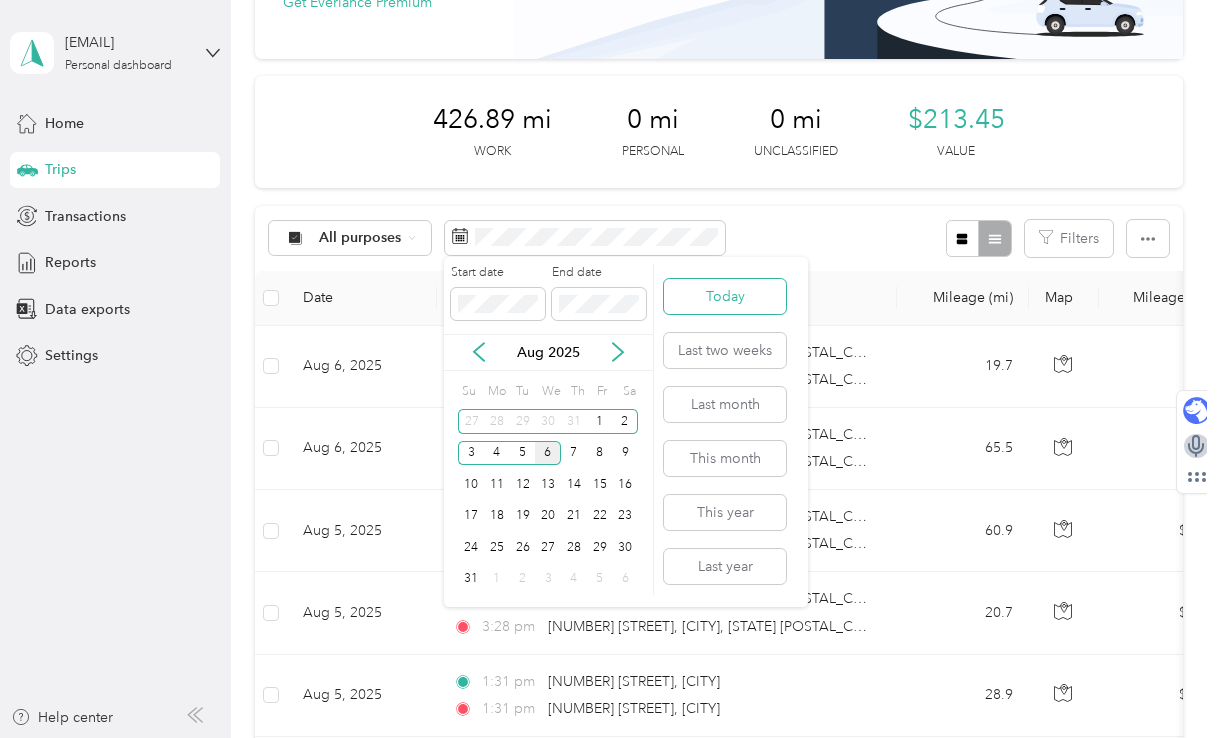 click on "Today" at bounding box center (725, 296) 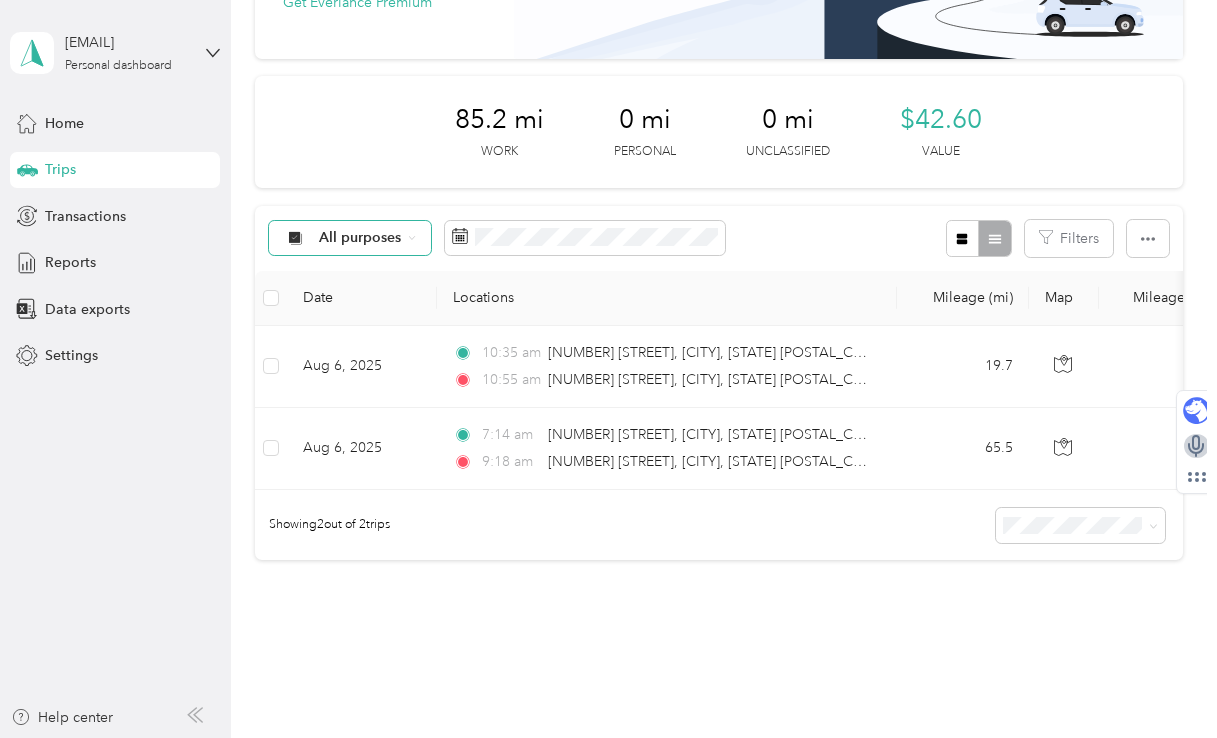 click on "All purposes" at bounding box center [360, 238] 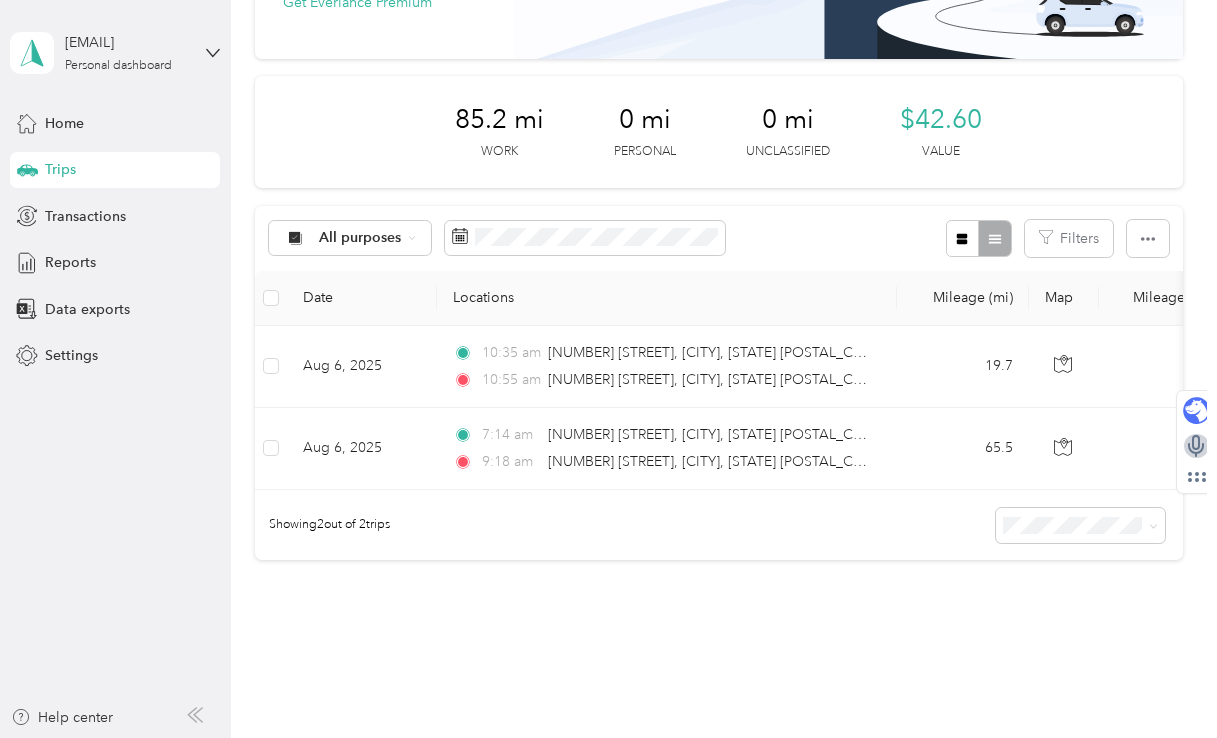 click on "Unclassified" at bounding box center (417, 309) 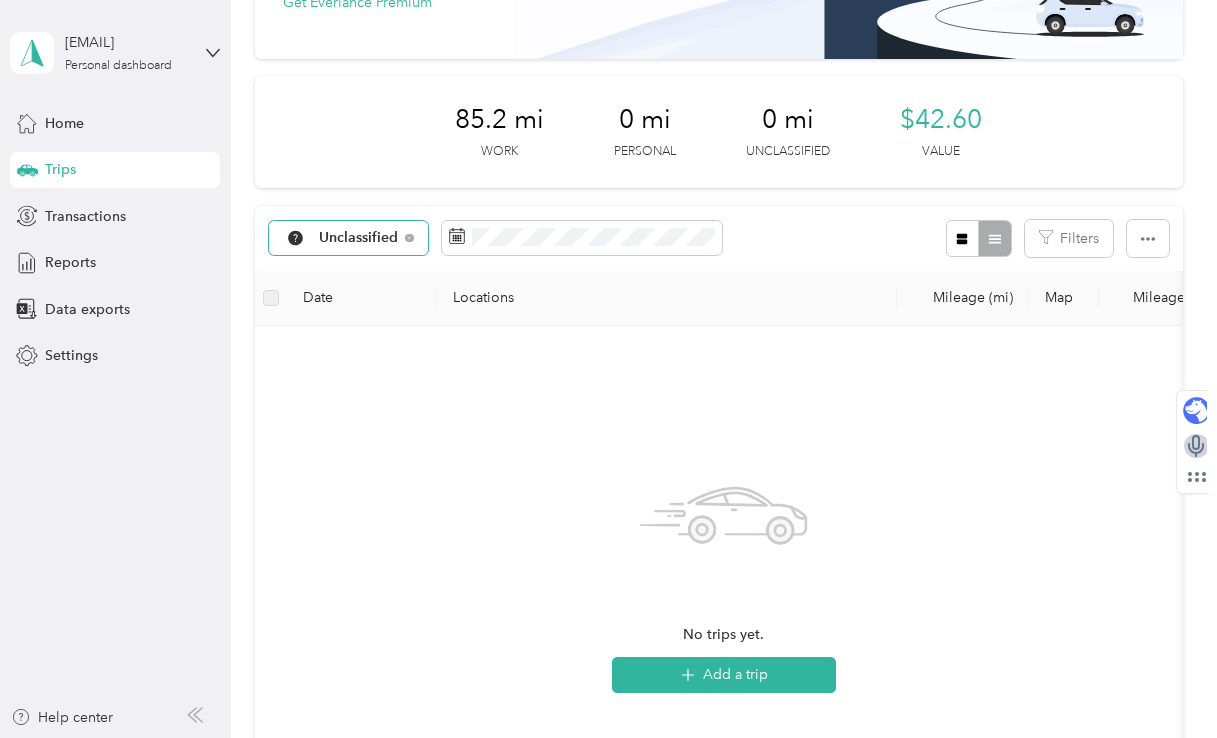 click on "Unclassified" at bounding box center (359, 238) 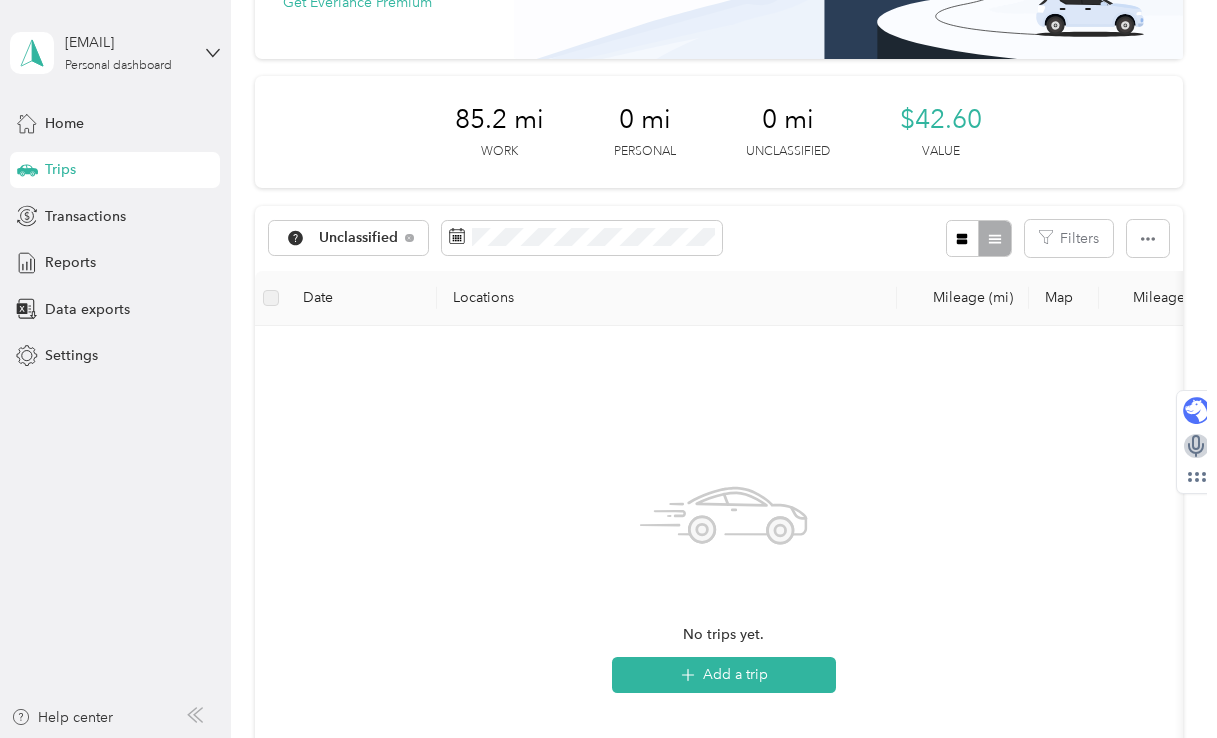 click on "All purposes Unclassified BEYOND Quality of Life PLLC Personal" at bounding box center (399, 325) 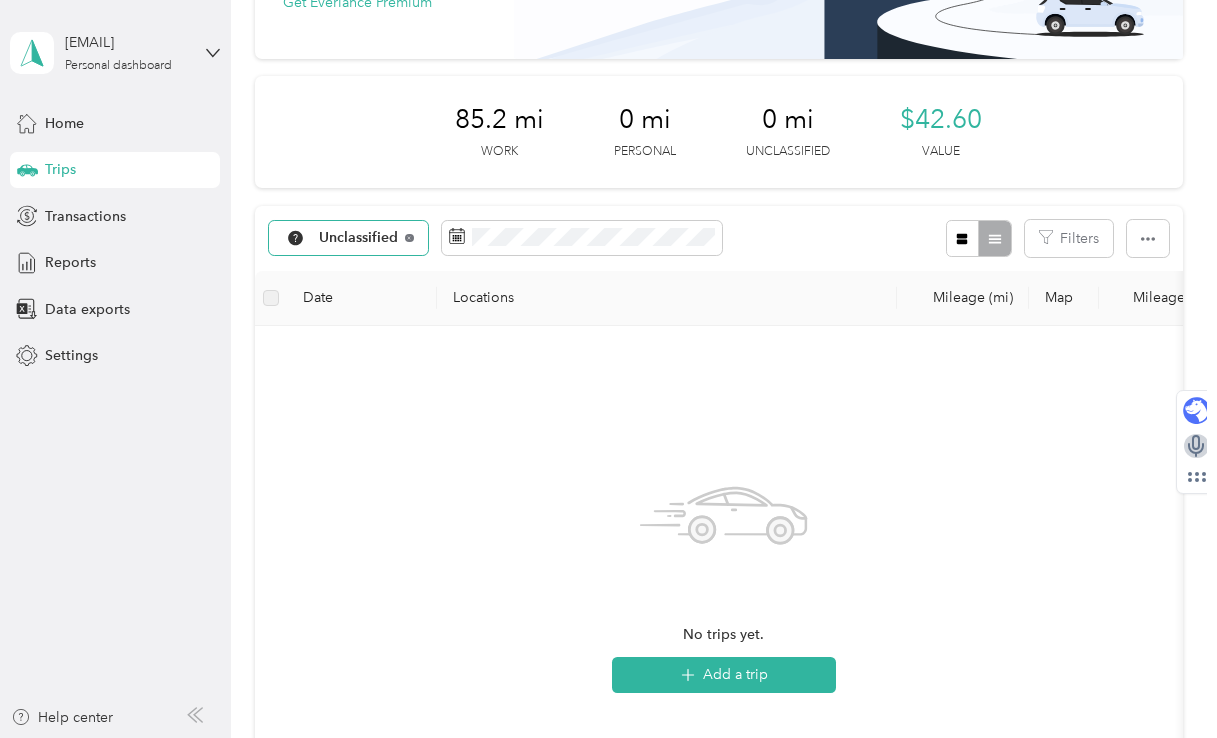 click 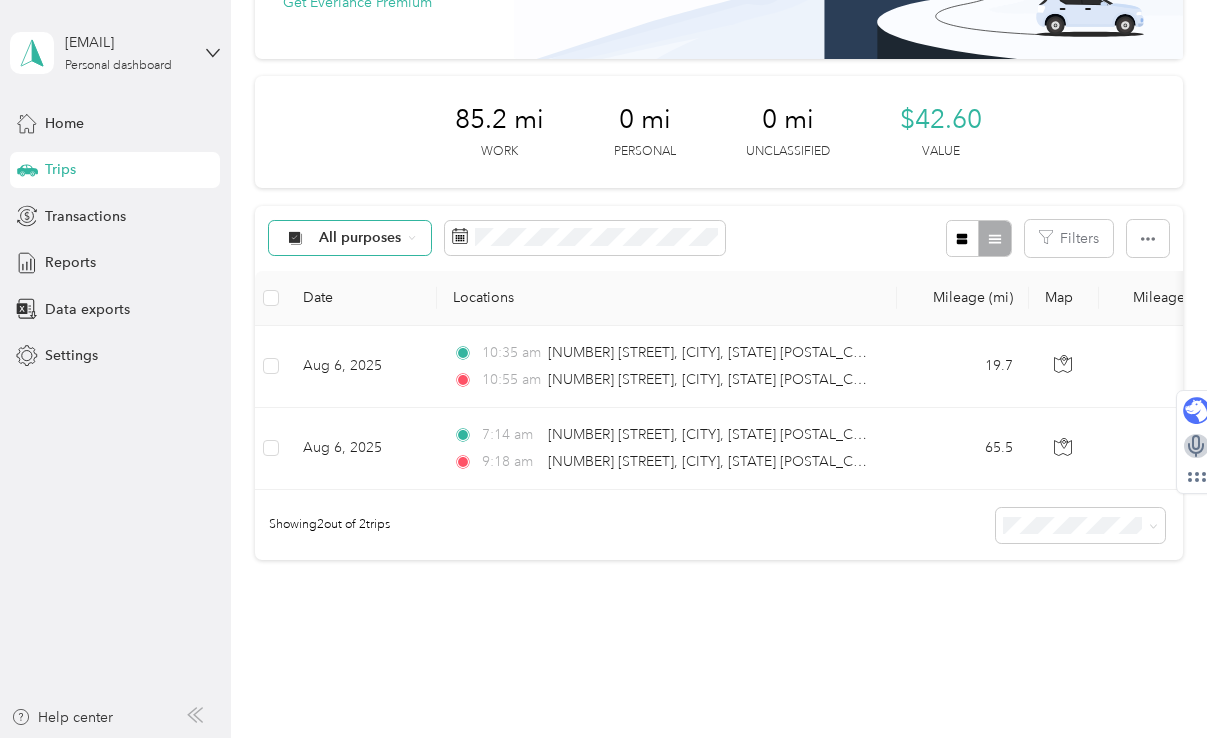 click on "All purposes Filters" at bounding box center (718, 238) 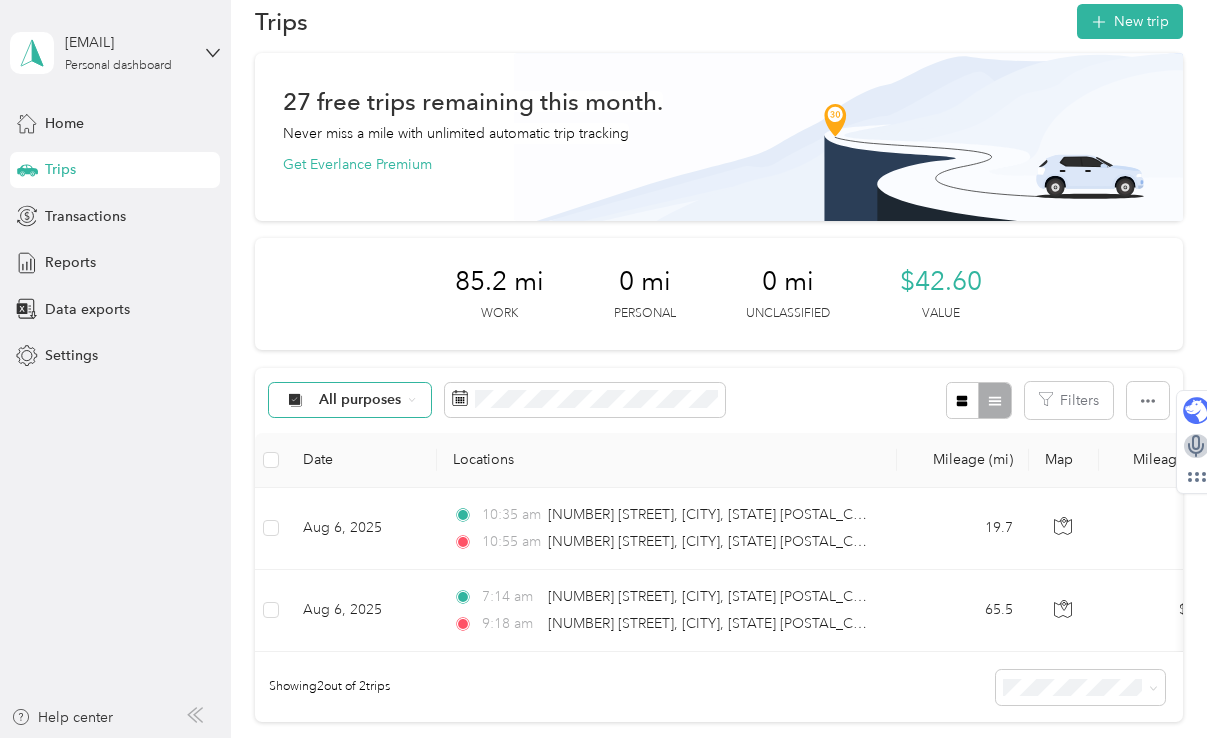 scroll, scrollTop: 0, scrollLeft: 0, axis: both 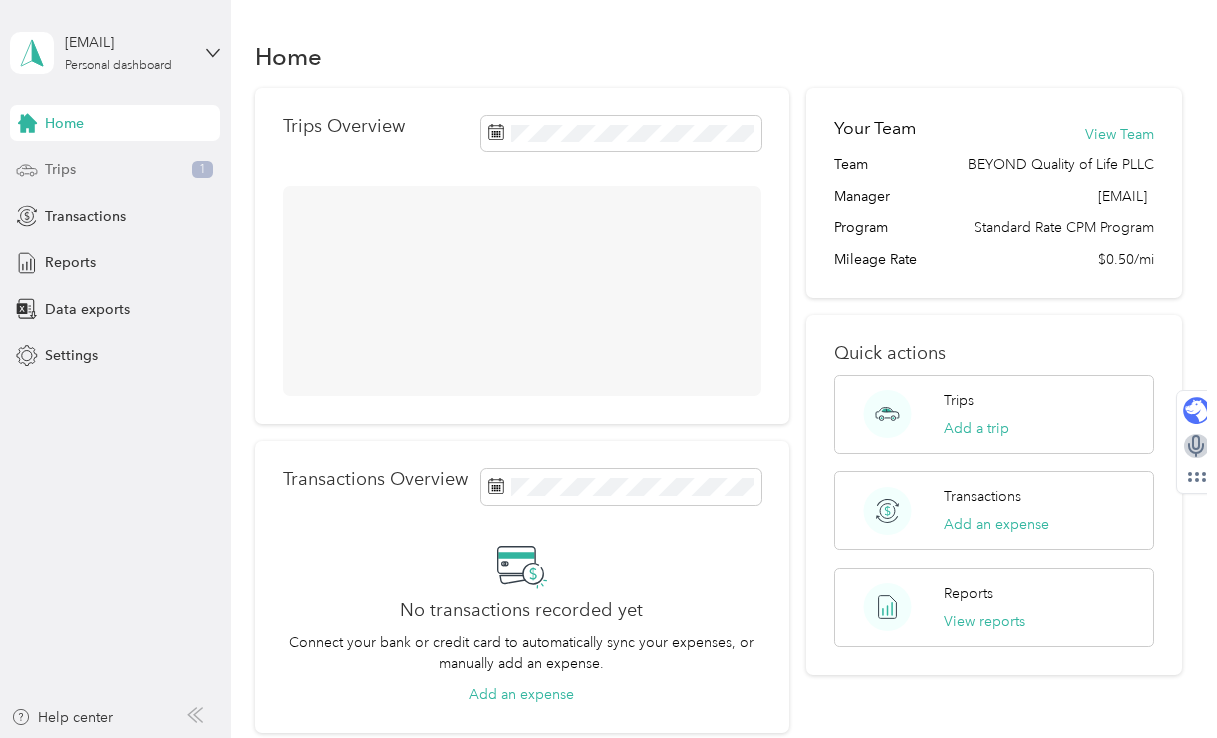 click on "Trips 1" at bounding box center (115, 170) 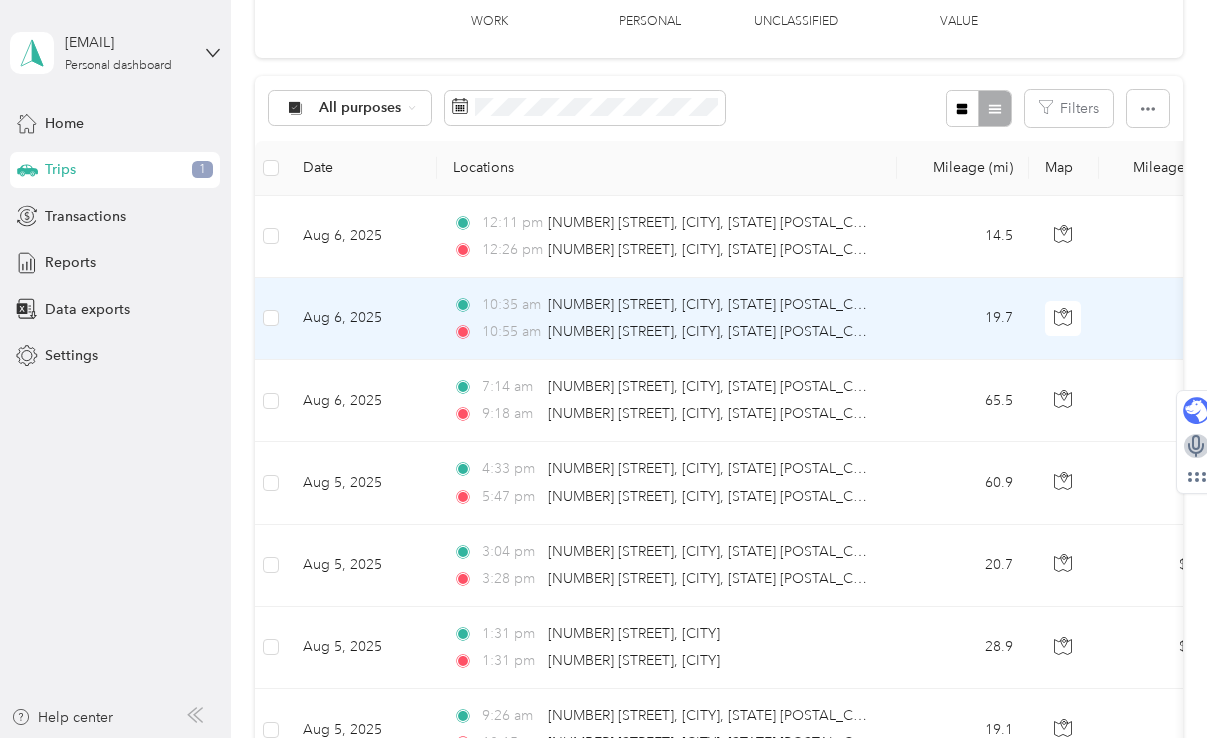 scroll, scrollTop: 0, scrollLeft: 0, axis: both 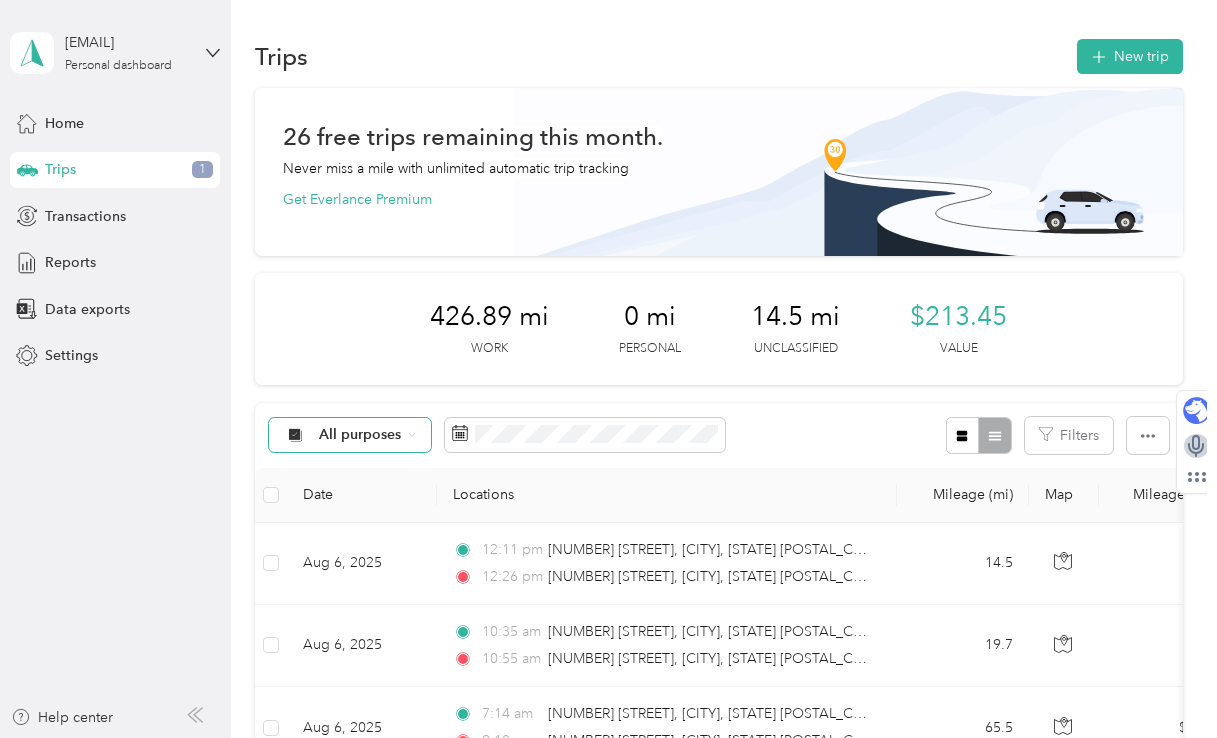 click on "All purposes" at bounding box center (360, 435) 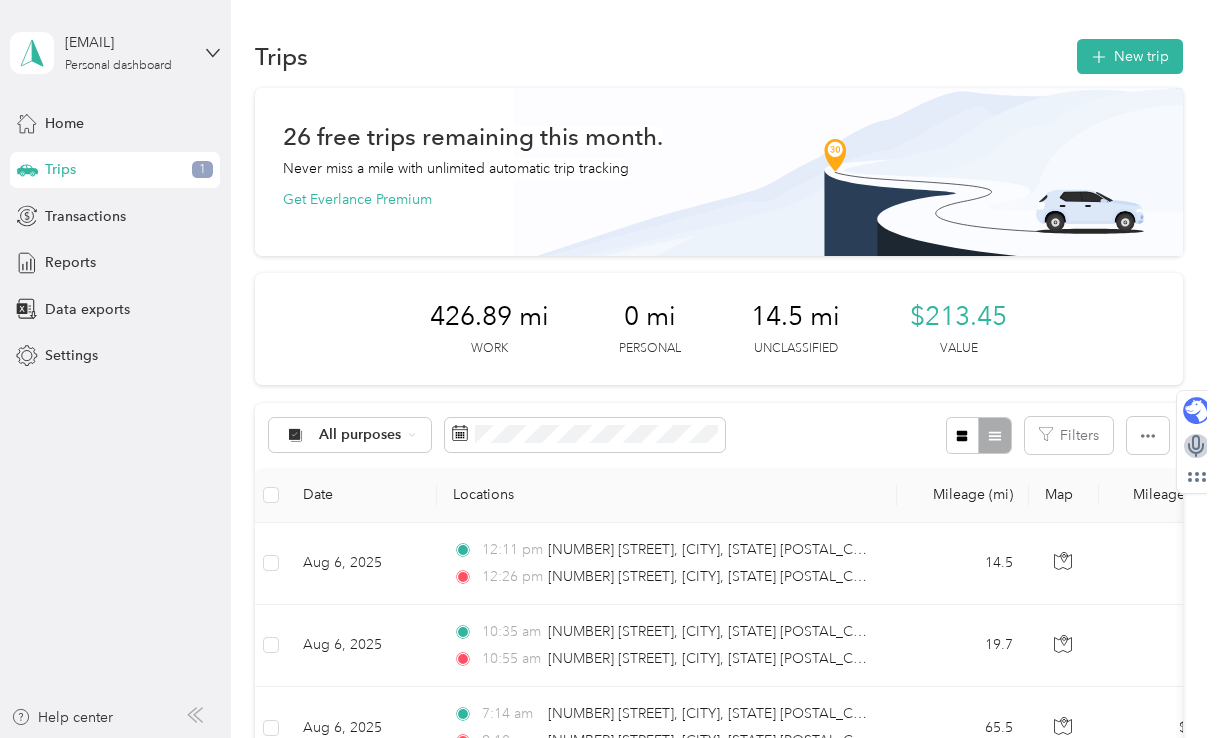 click on "Unclassified" at bounding box center (417, 499) 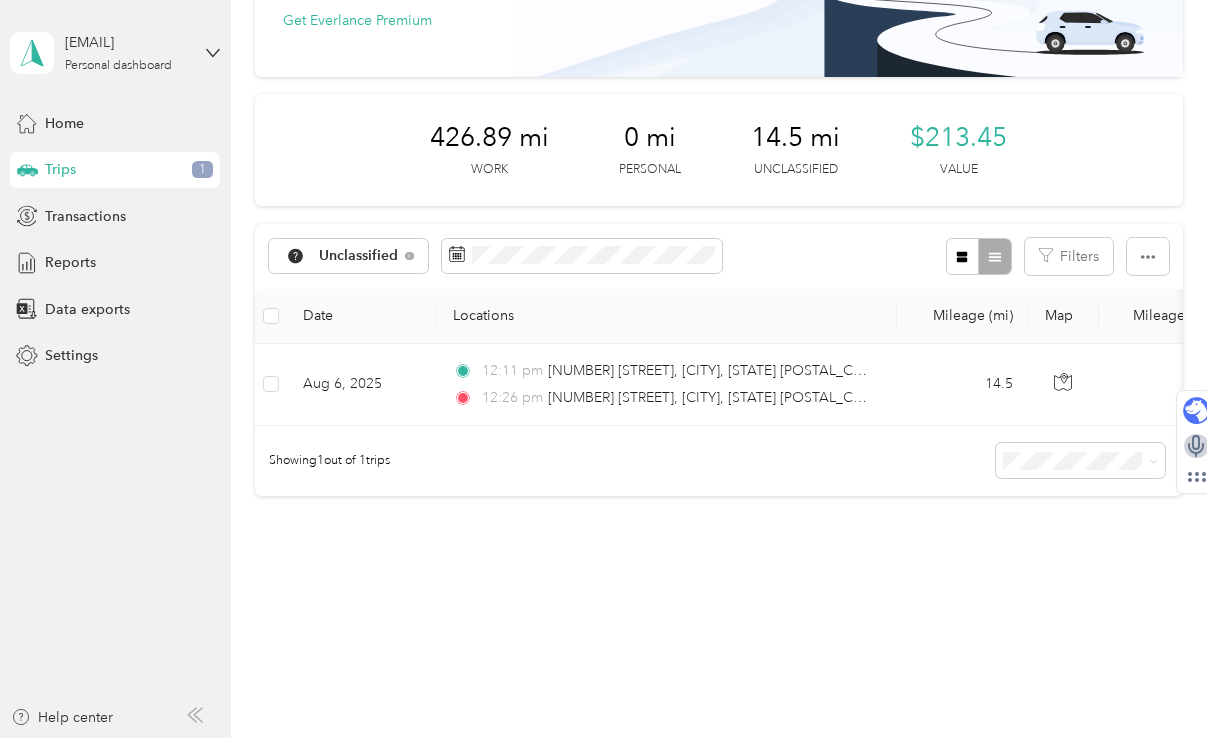 scroll, scrollTop: 213, scrollLeft: 0, axis: vertical 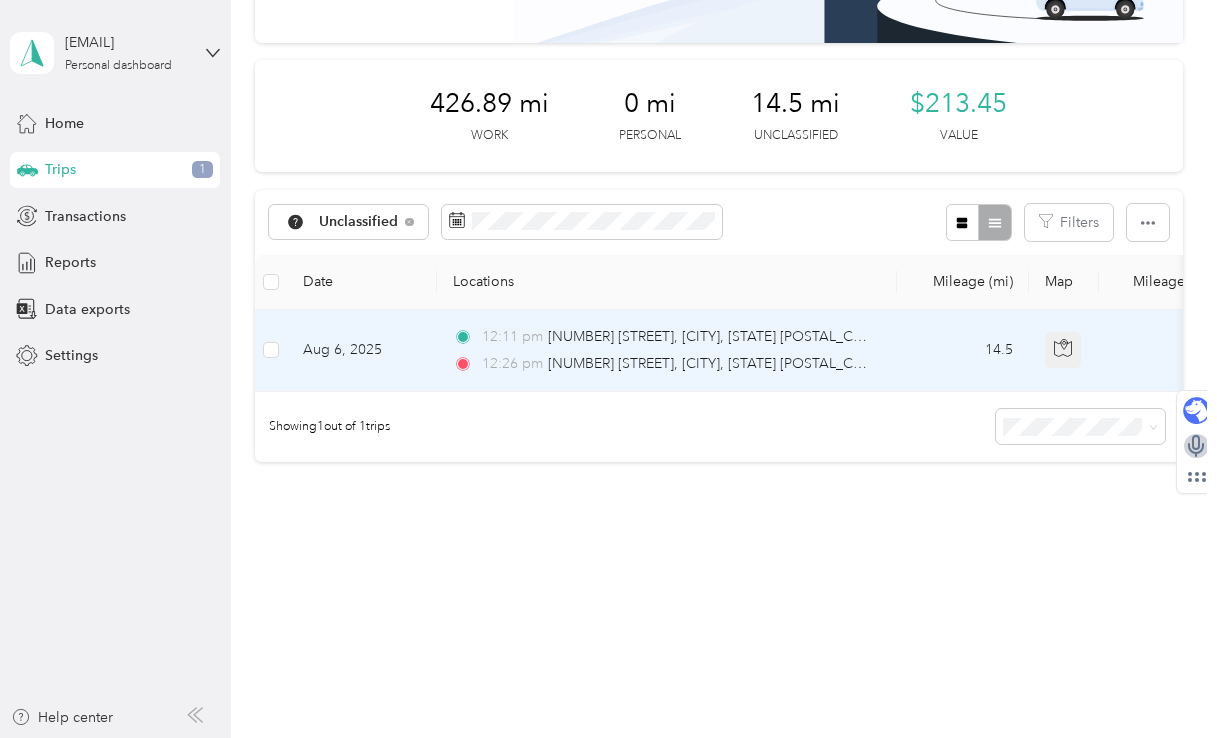 click 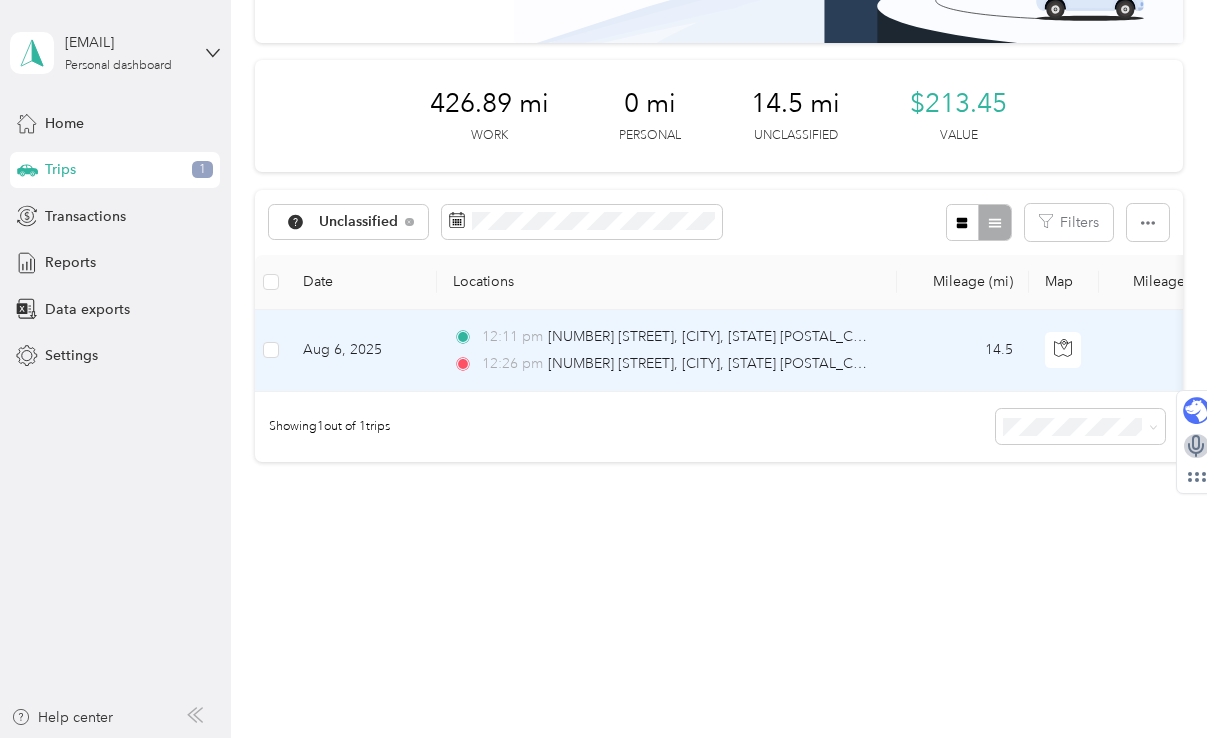 click on "12:11 pm 4080 I-81, Marion, VA 24354, USA  12:26 pm 13475 Indian Run Rd, Glade Spring, VA 24340, USA" at bounding box center [667, 351] 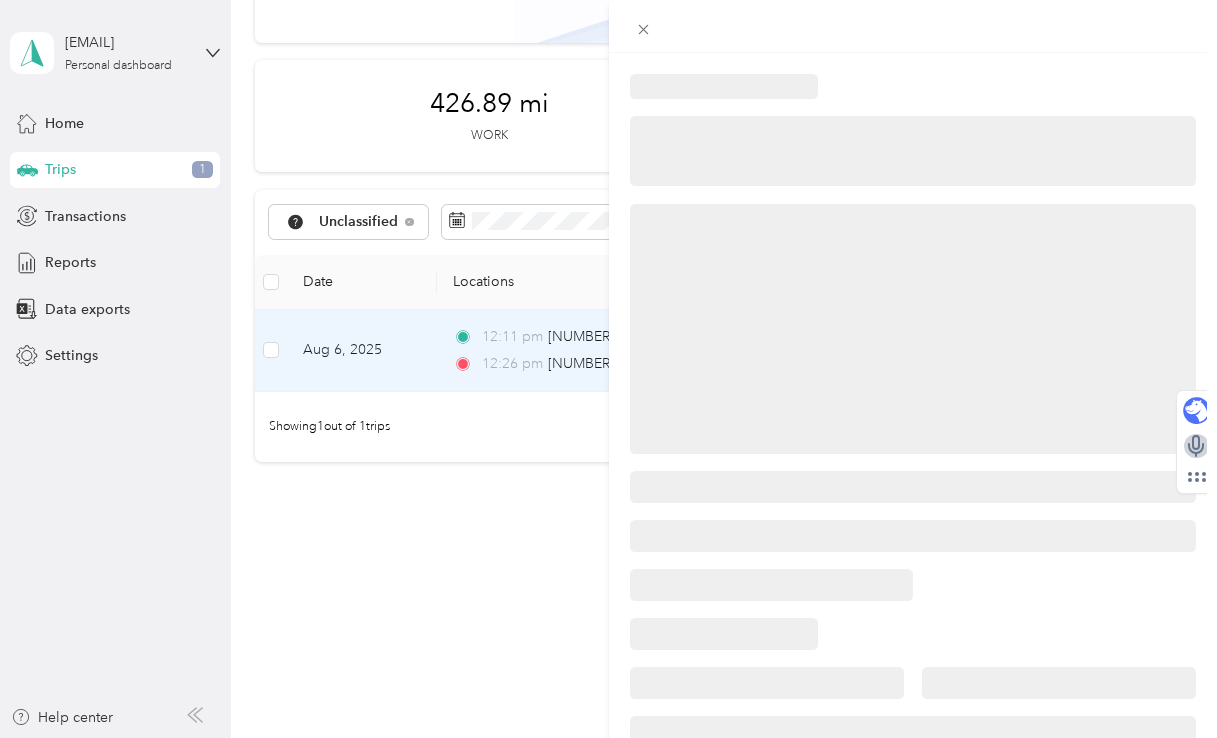 click at bounding box center [608, 369] 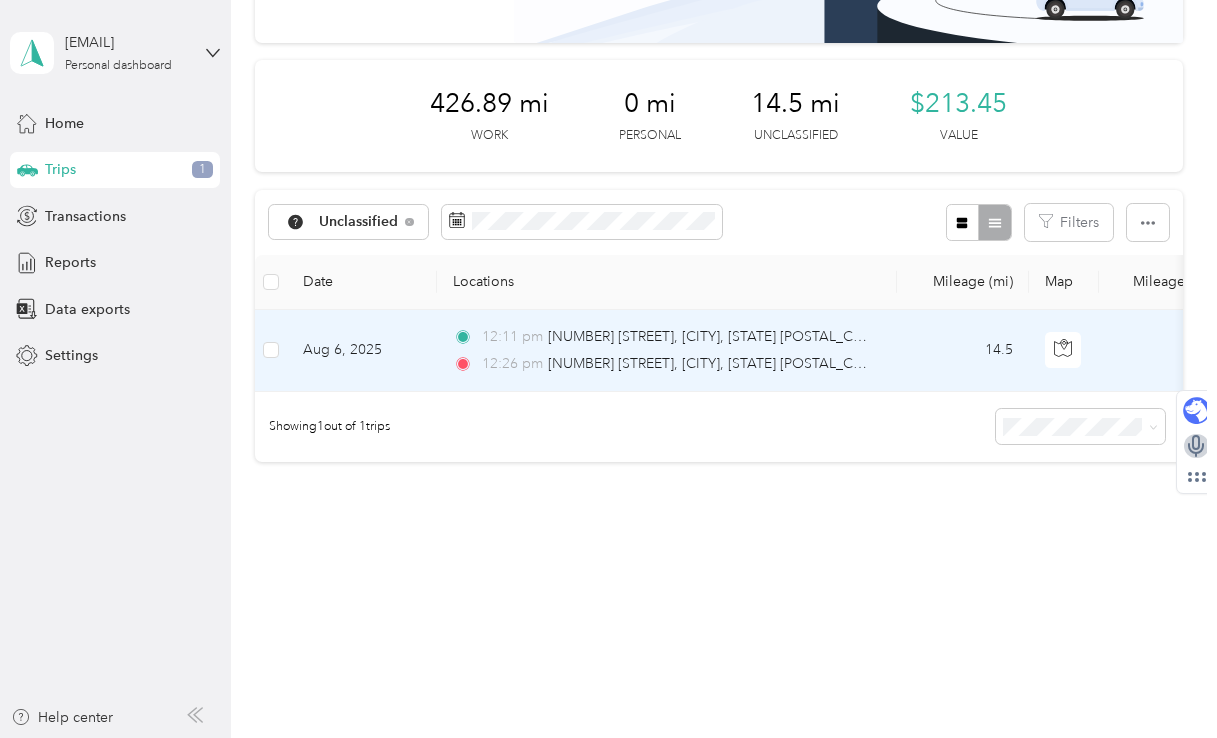 scroll, scrollTop: 211, scrollLeft: 0, axis: vertical 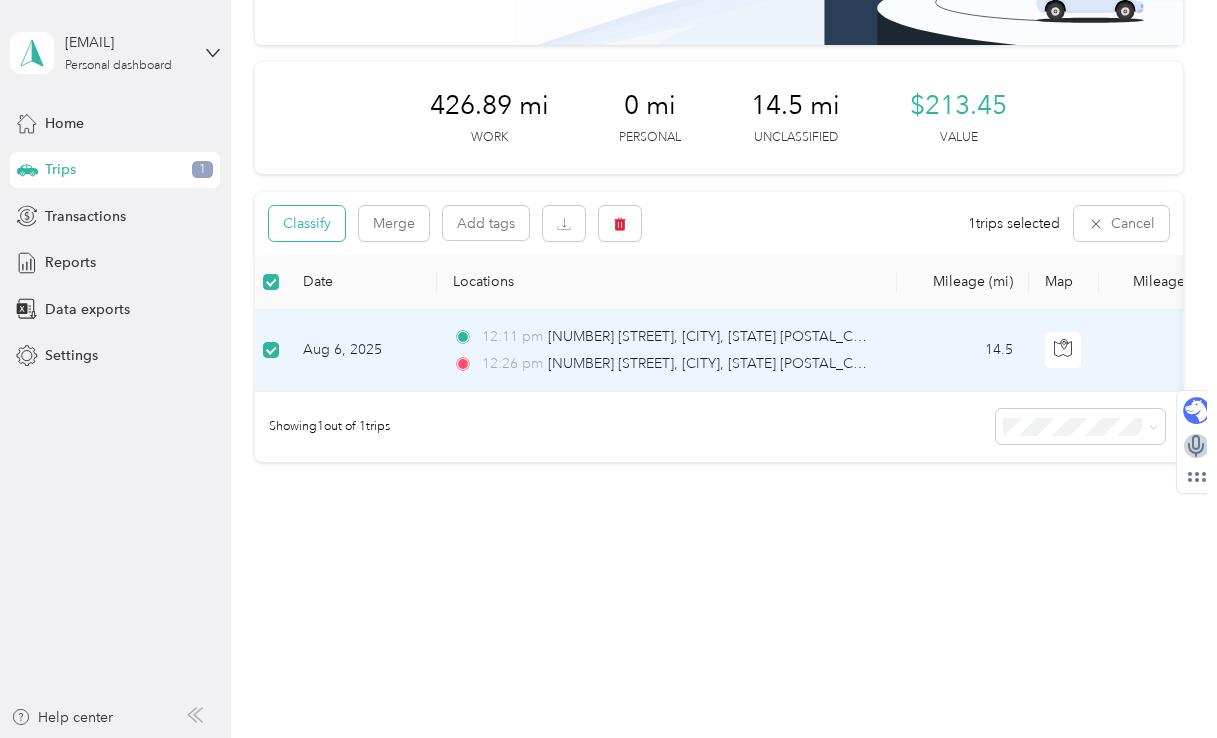 click on "Classify" at bounding box center (307, 223) 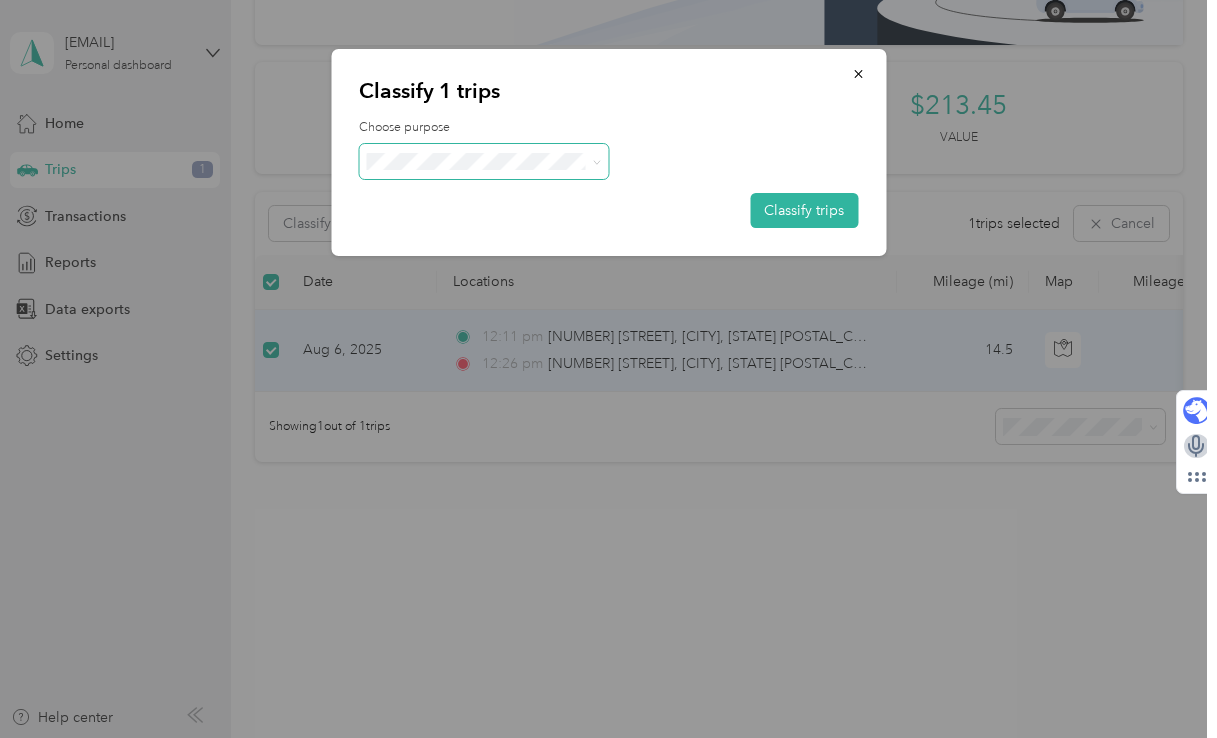 click at bounding box center (484, 161) 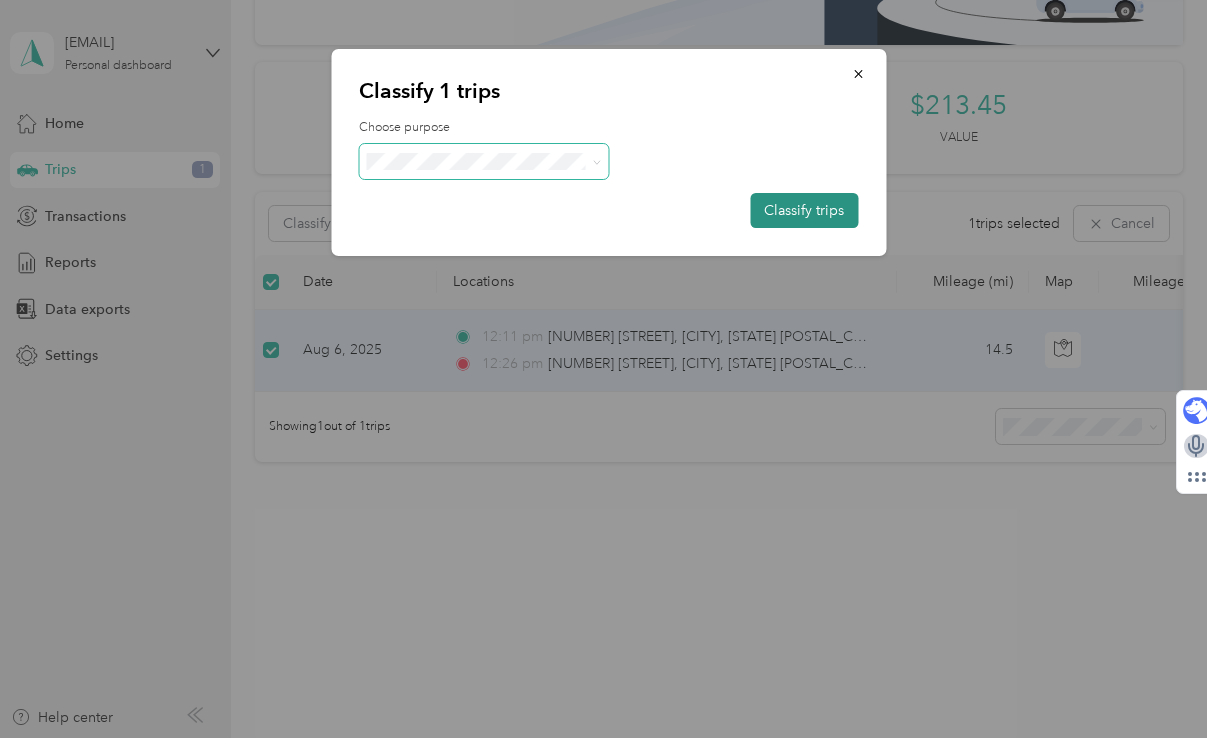 click on "Classify trips" at bounding box center [804, 210] 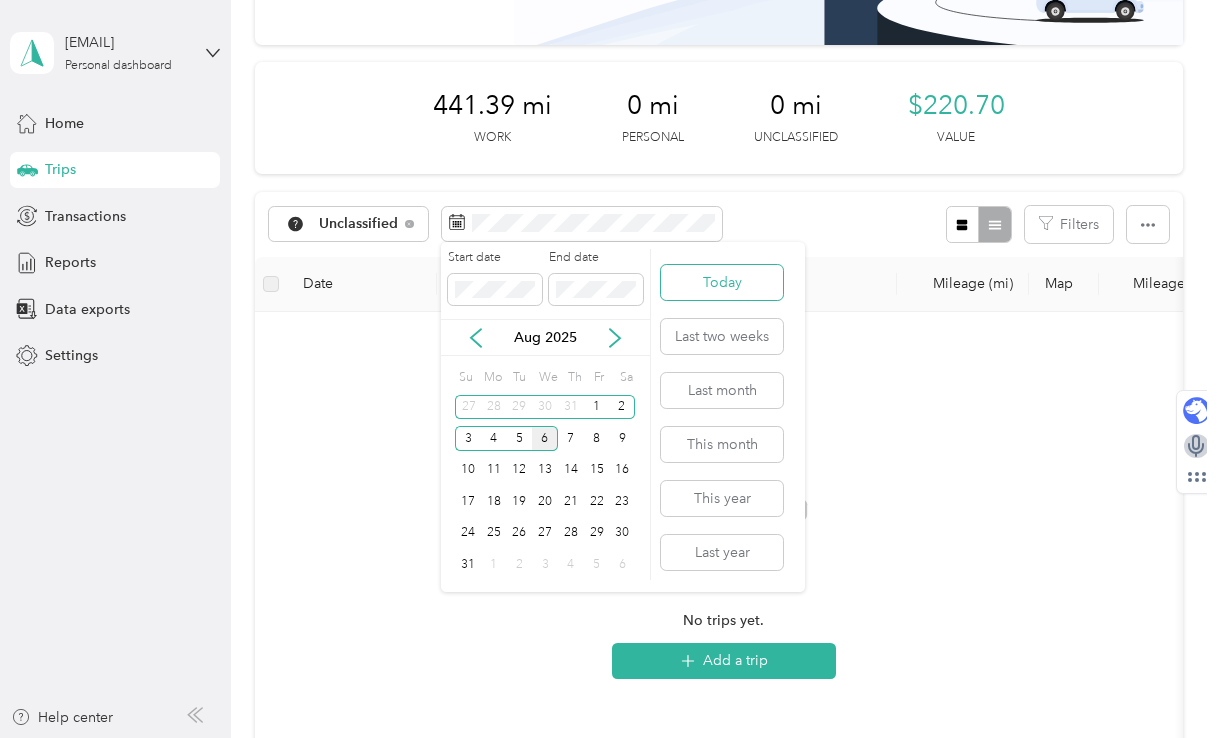 click on "Today" at bounding box center [722, 282] 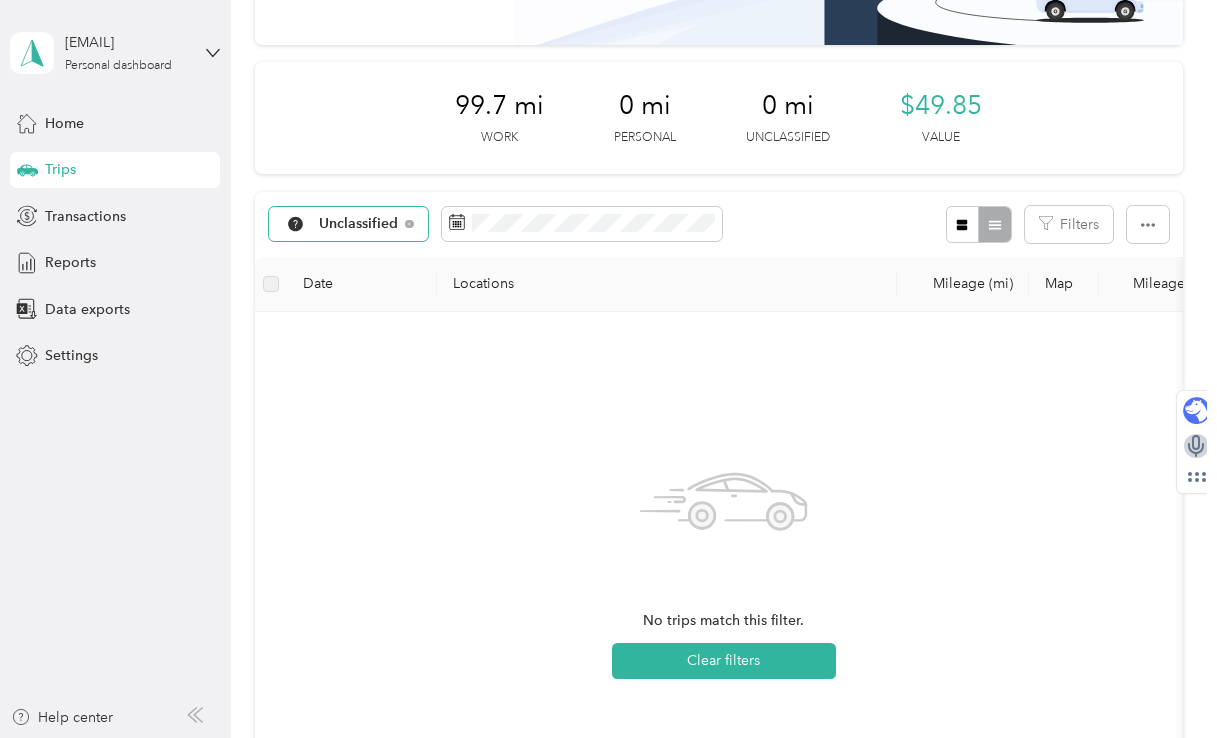 click on "Unclassified" at bounding box center [348, 224] 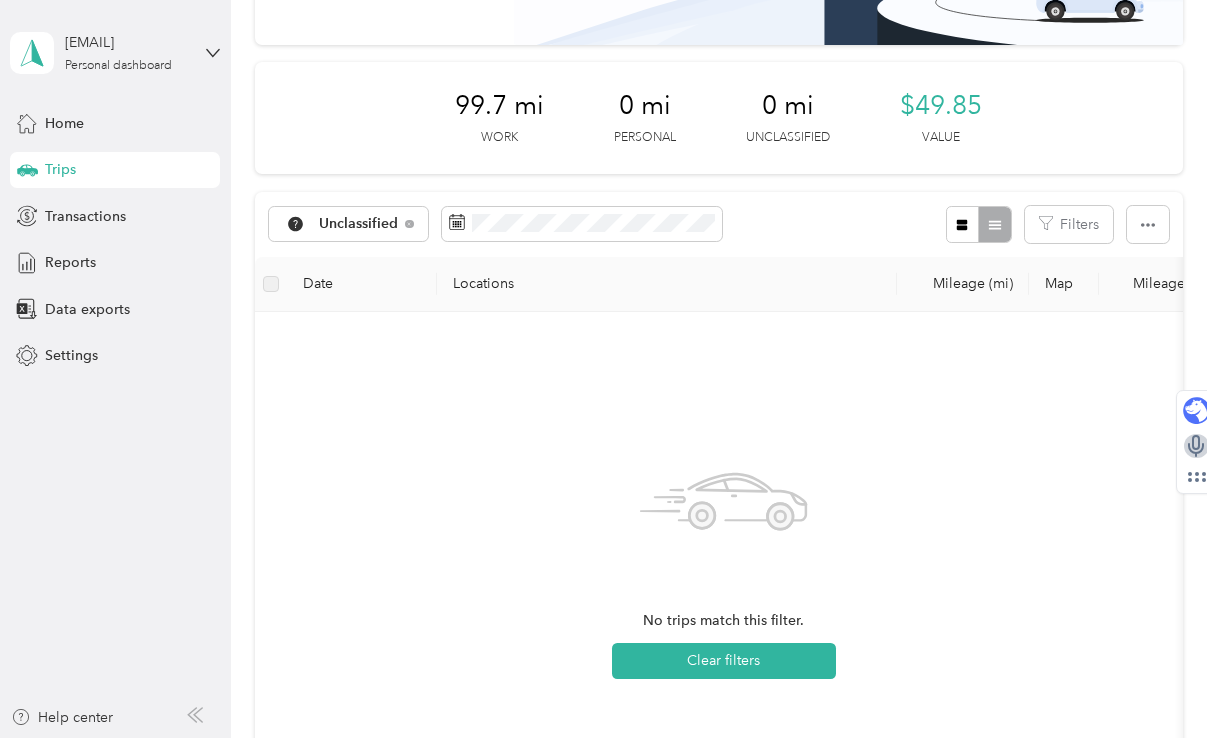 click on "BEYOND Quality of Life PLLC" at bounding box center (417, 326) 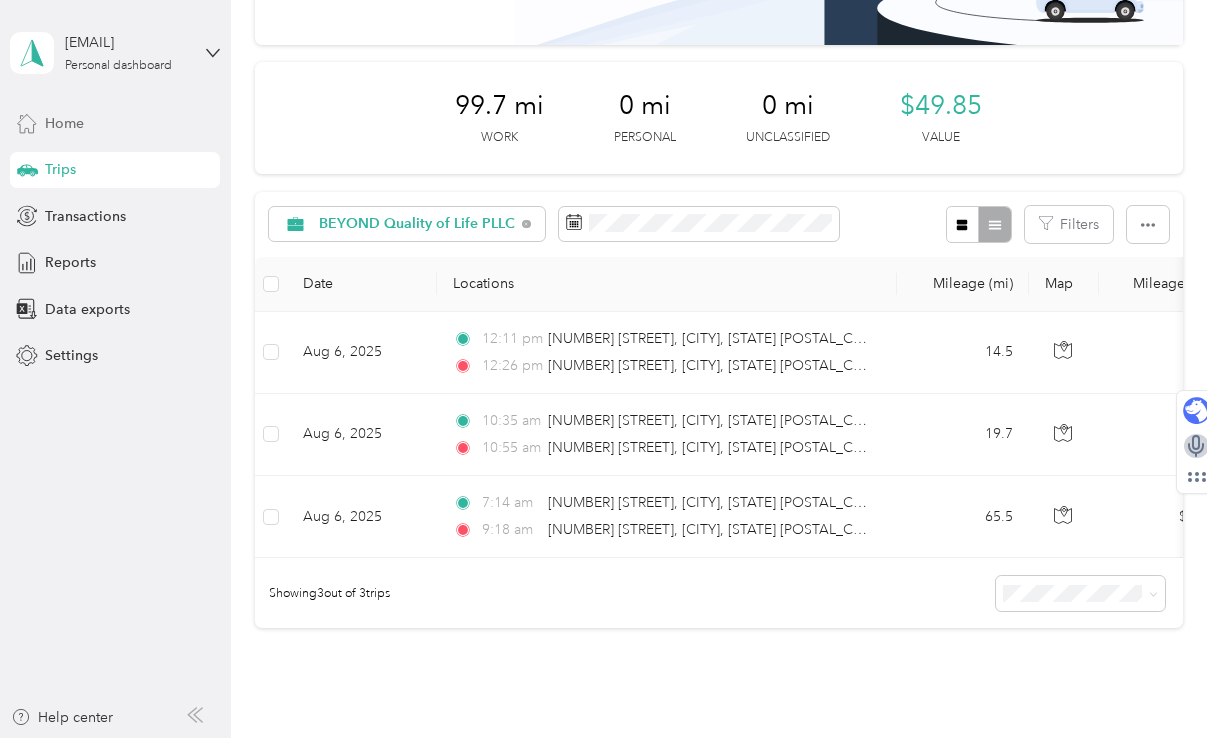 click on "Home" at bounding box center [115, 123] 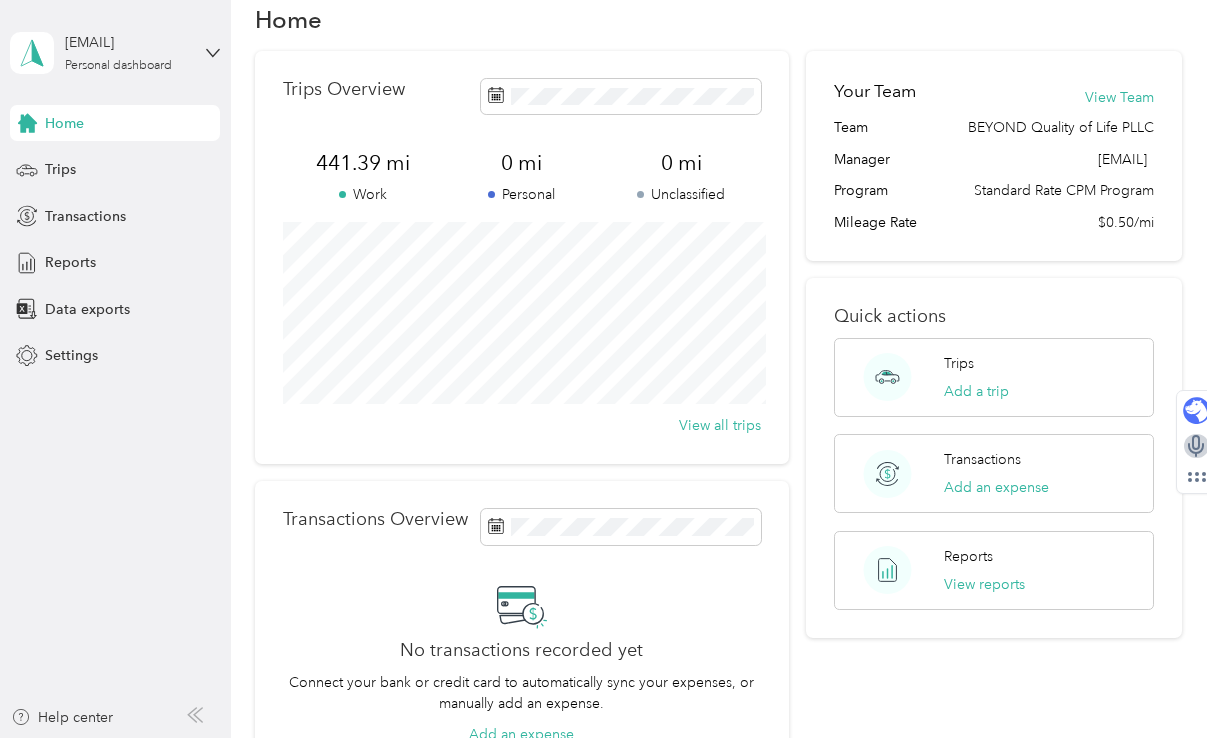 scroll, scrollTop: 0, scrollLeft: 0, axis: both 